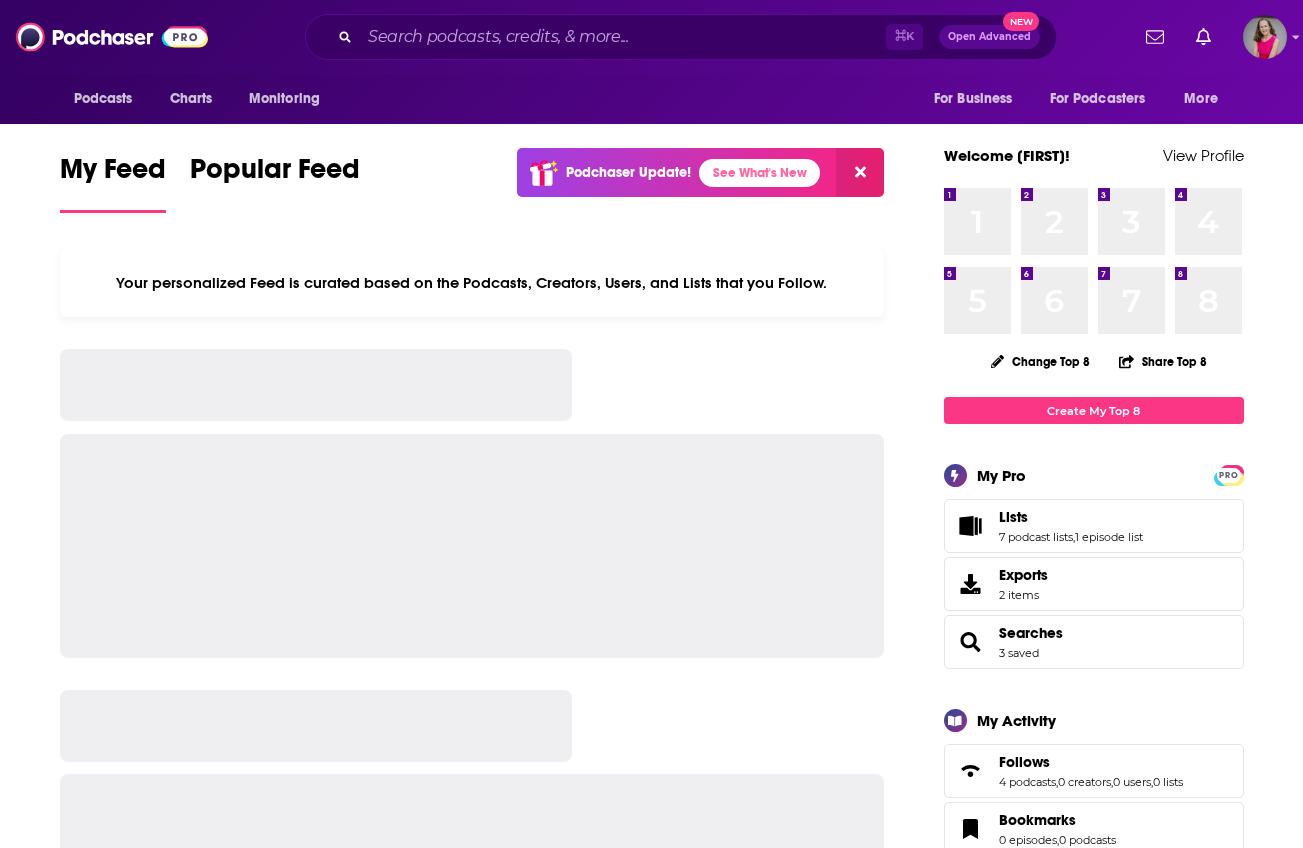 scroll, scrollTop: 0, scrollLeft: 0, axis: both 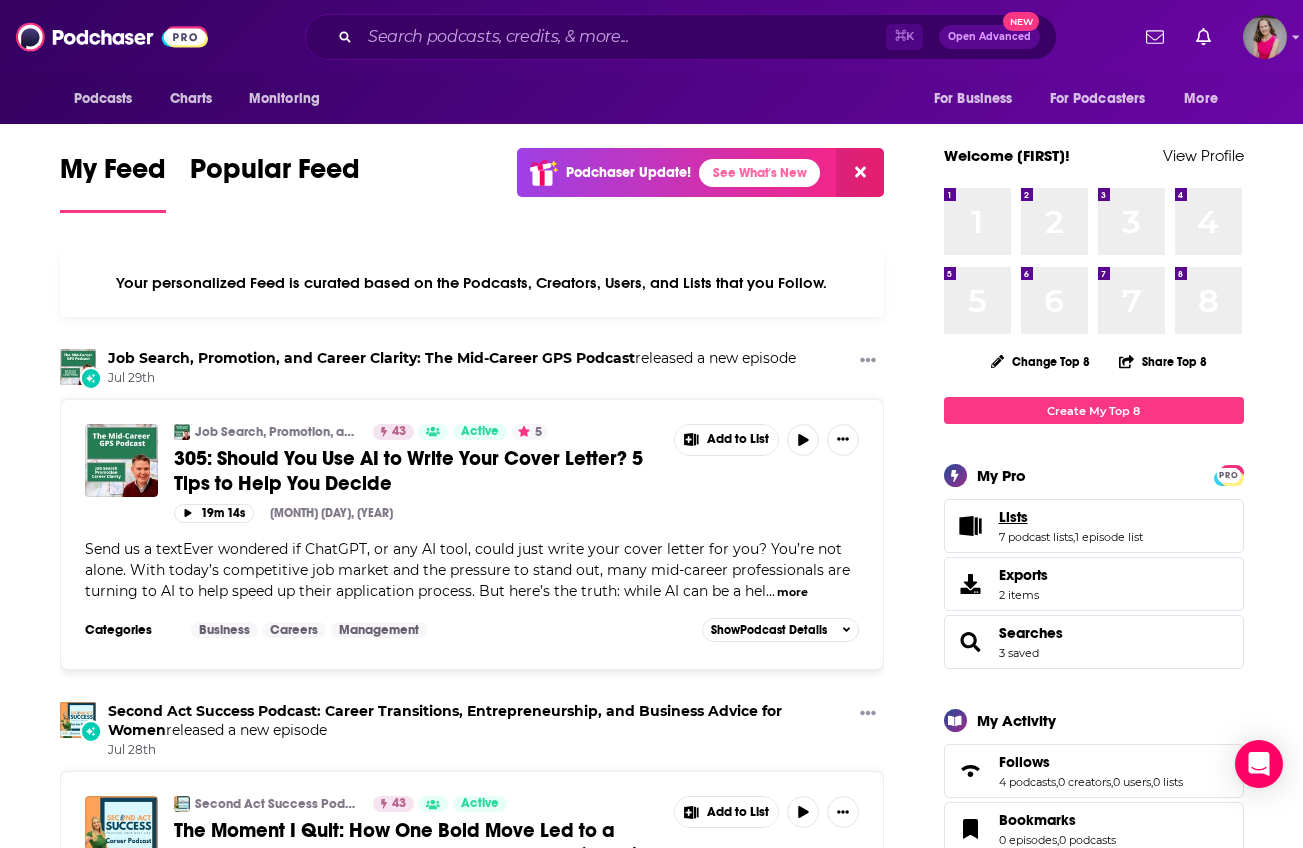 click on "Lists" at bounding box center [1071, 517] 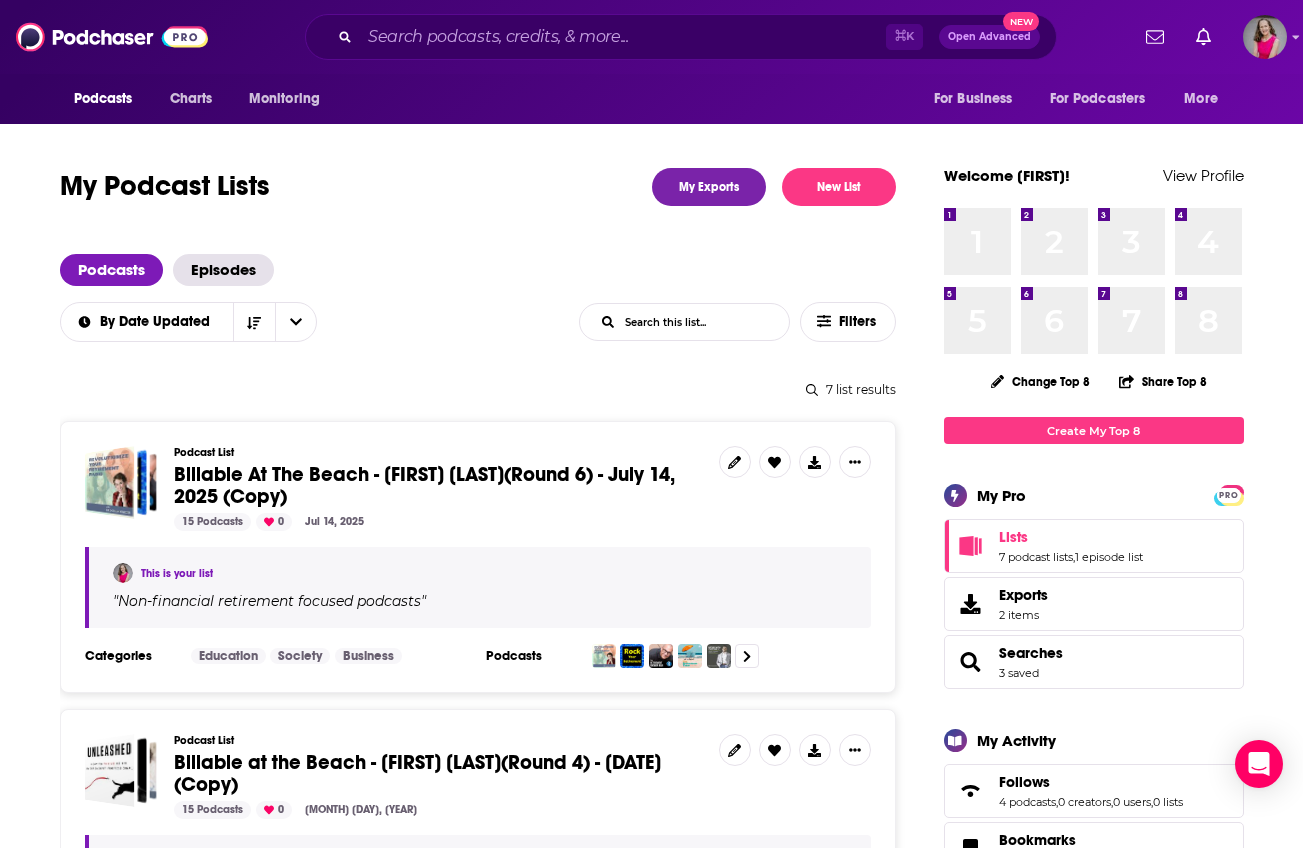 click on "This is your list" at bounding box center [177, 573] 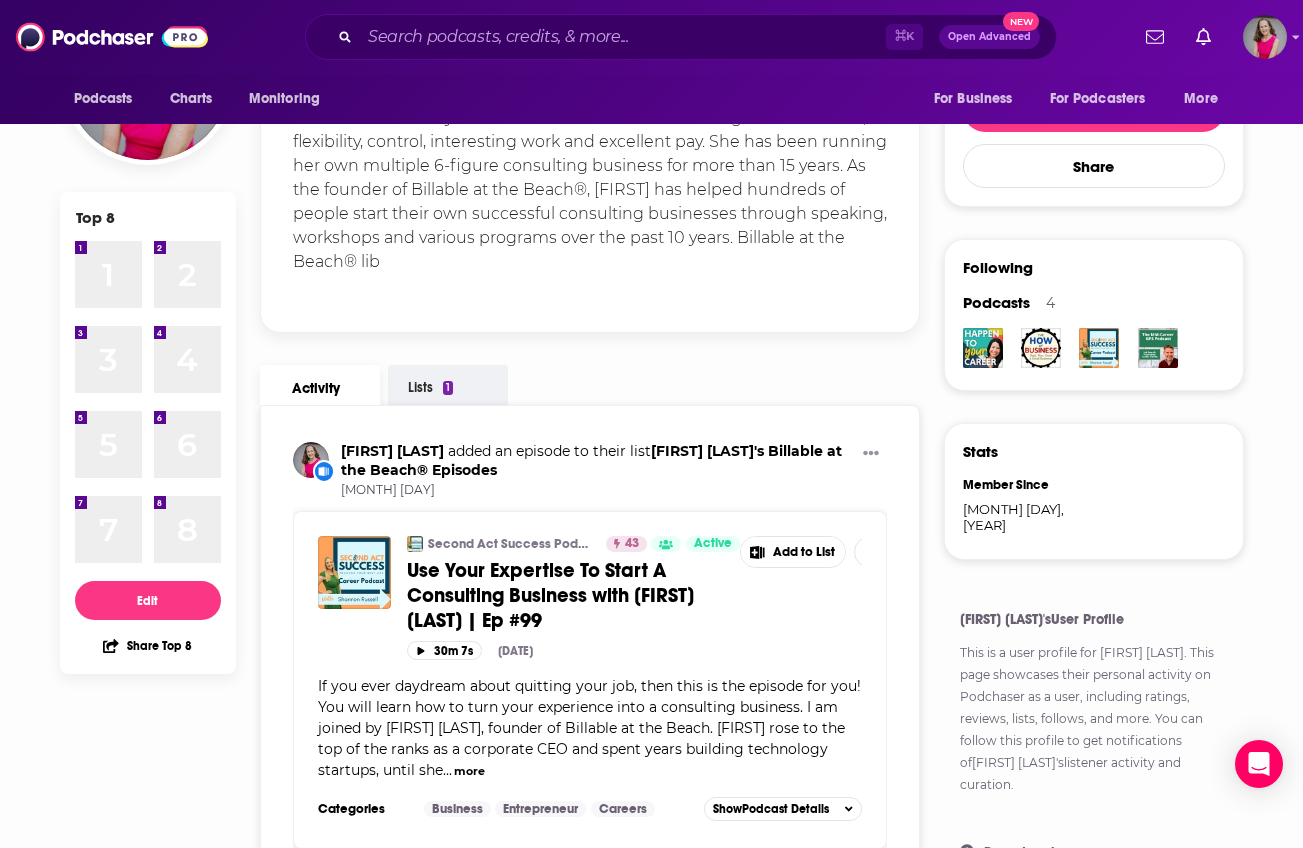 scroll, scrollTop: 0, scrollLeft: 0, axis: both 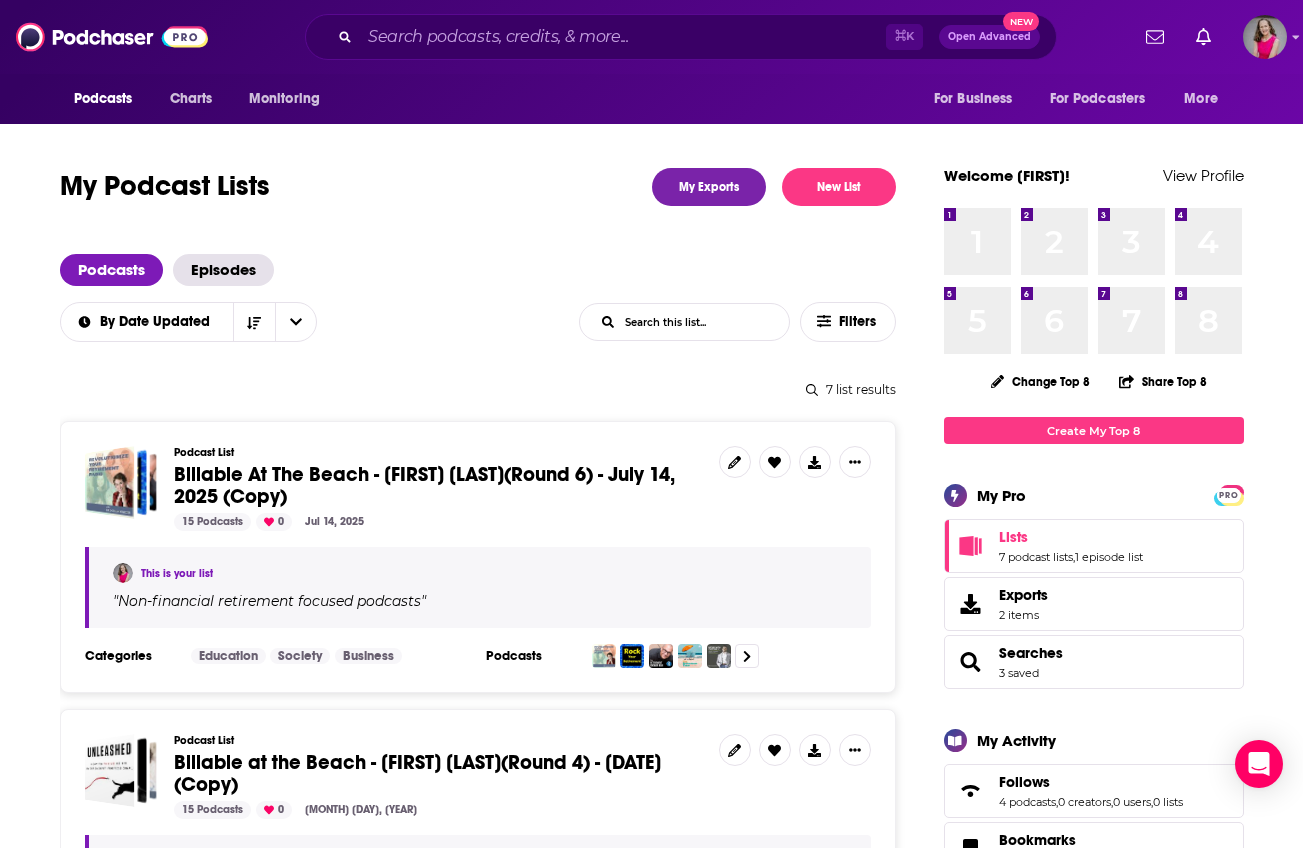 click on "This is your list" at bounding box center [177, 573] 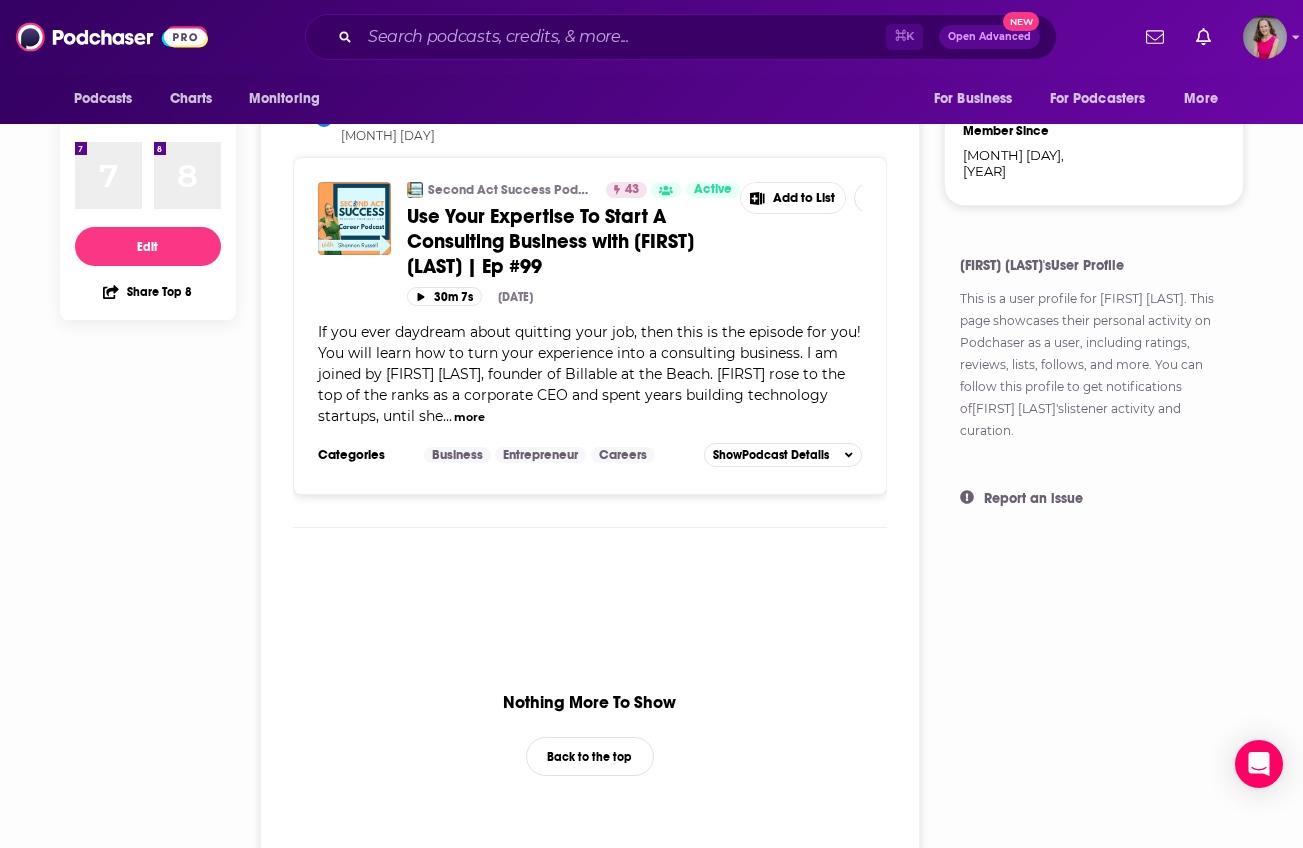 scroll, scrollTop: 0, scrollLeft: 0, axis: both 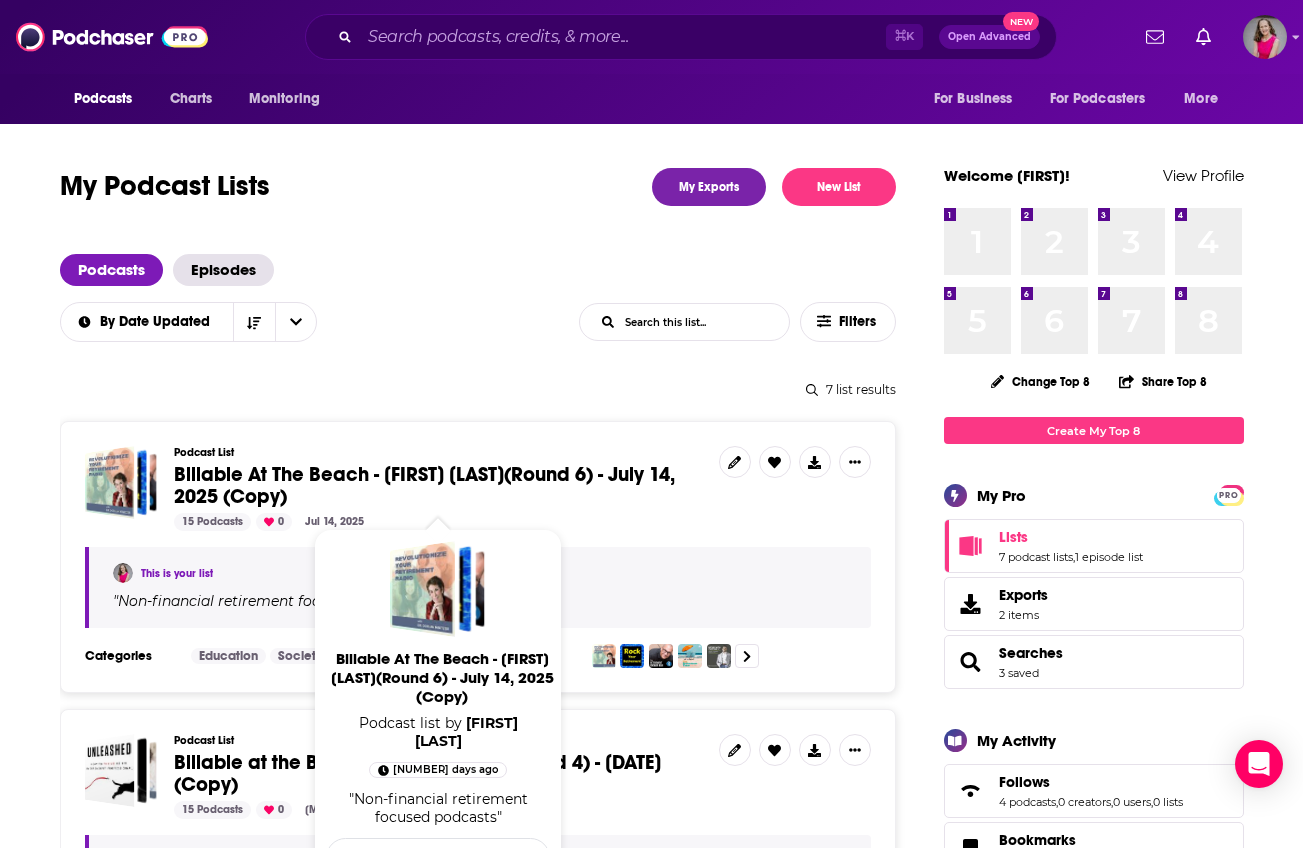 click on "Billable At The Beach - Amy Rasdal(Round 6) - [MONTH] [DAY], [YEAR] (Copy)" at bounding box center [424, 485] 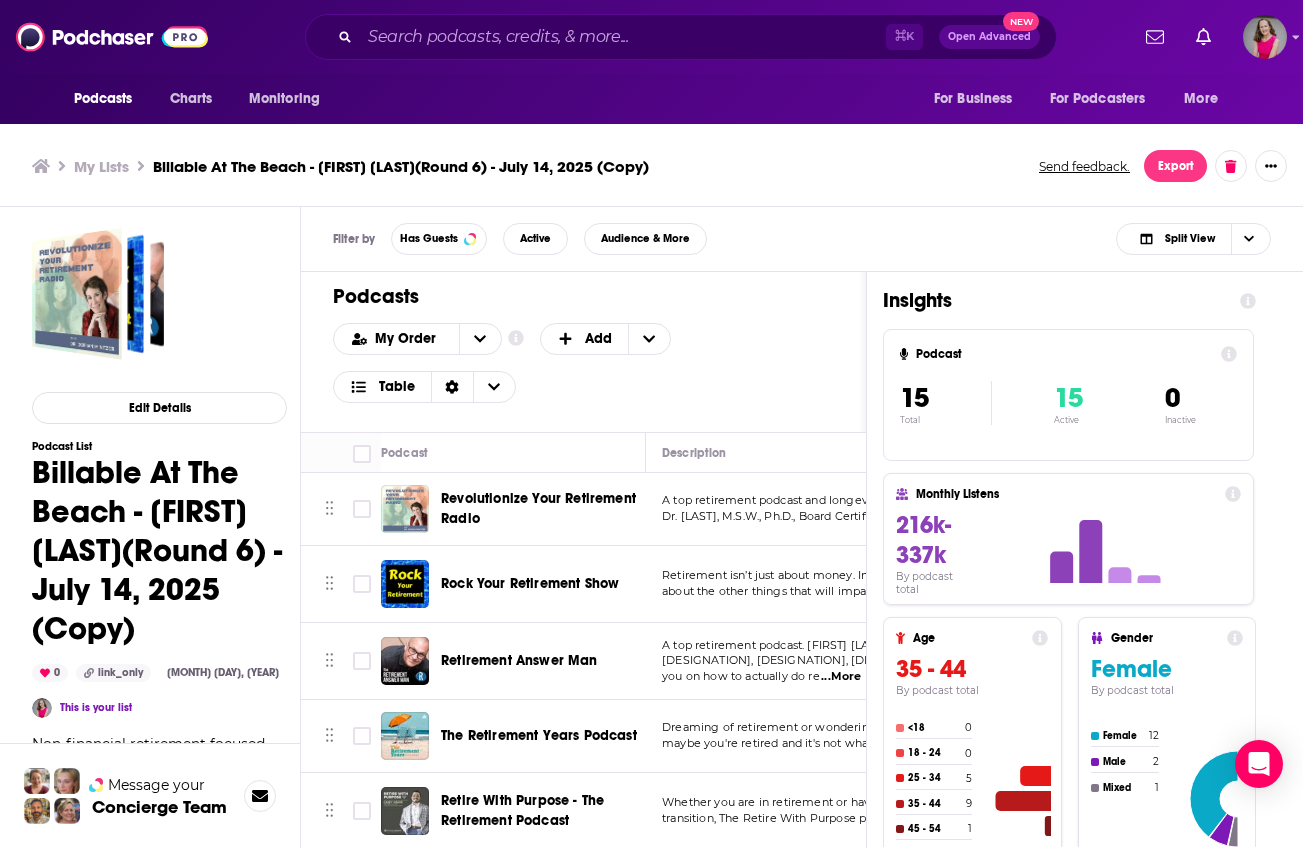scroll, scrollTop: 6, scrollLeft: 0, axis: vertical 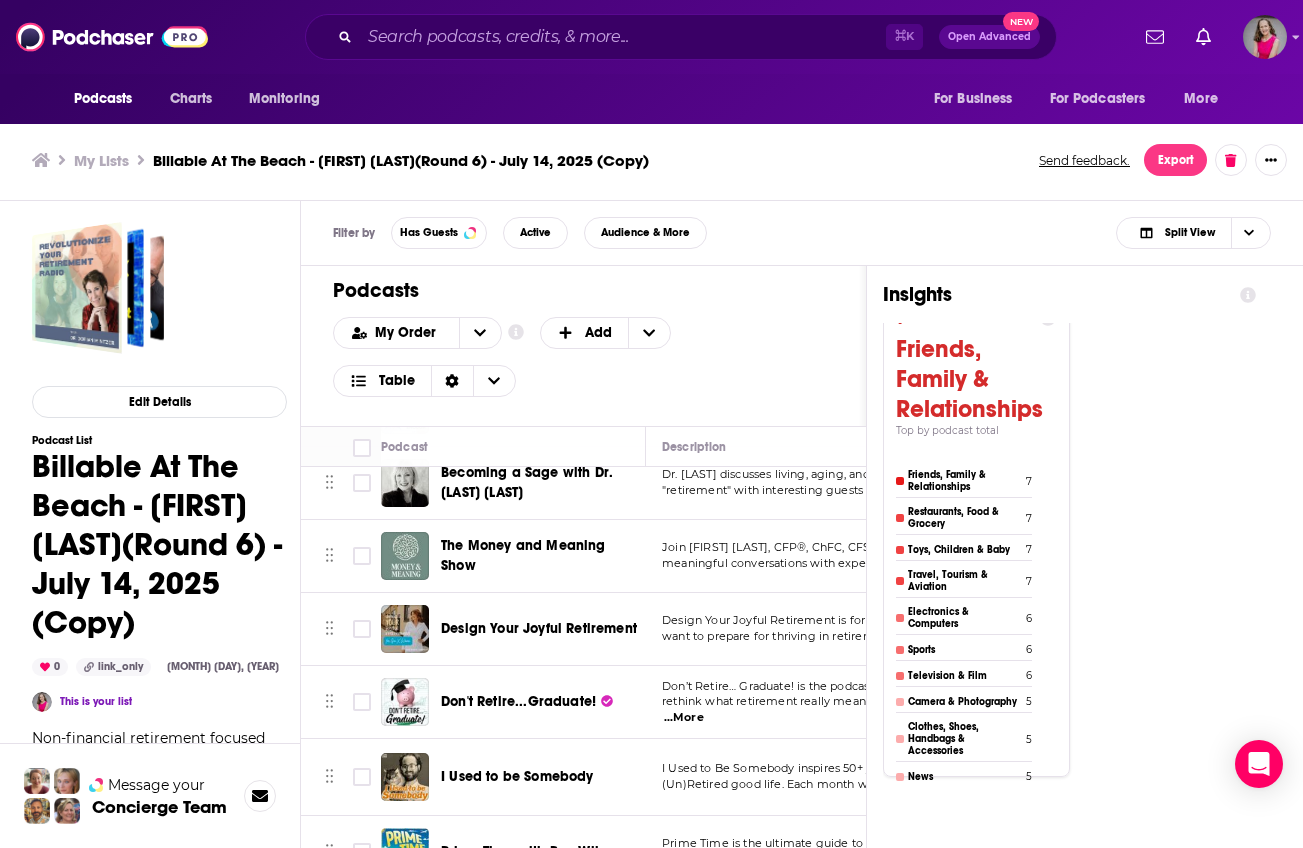 click on "Message your Concierge Team" at bounding box center [150, 795] 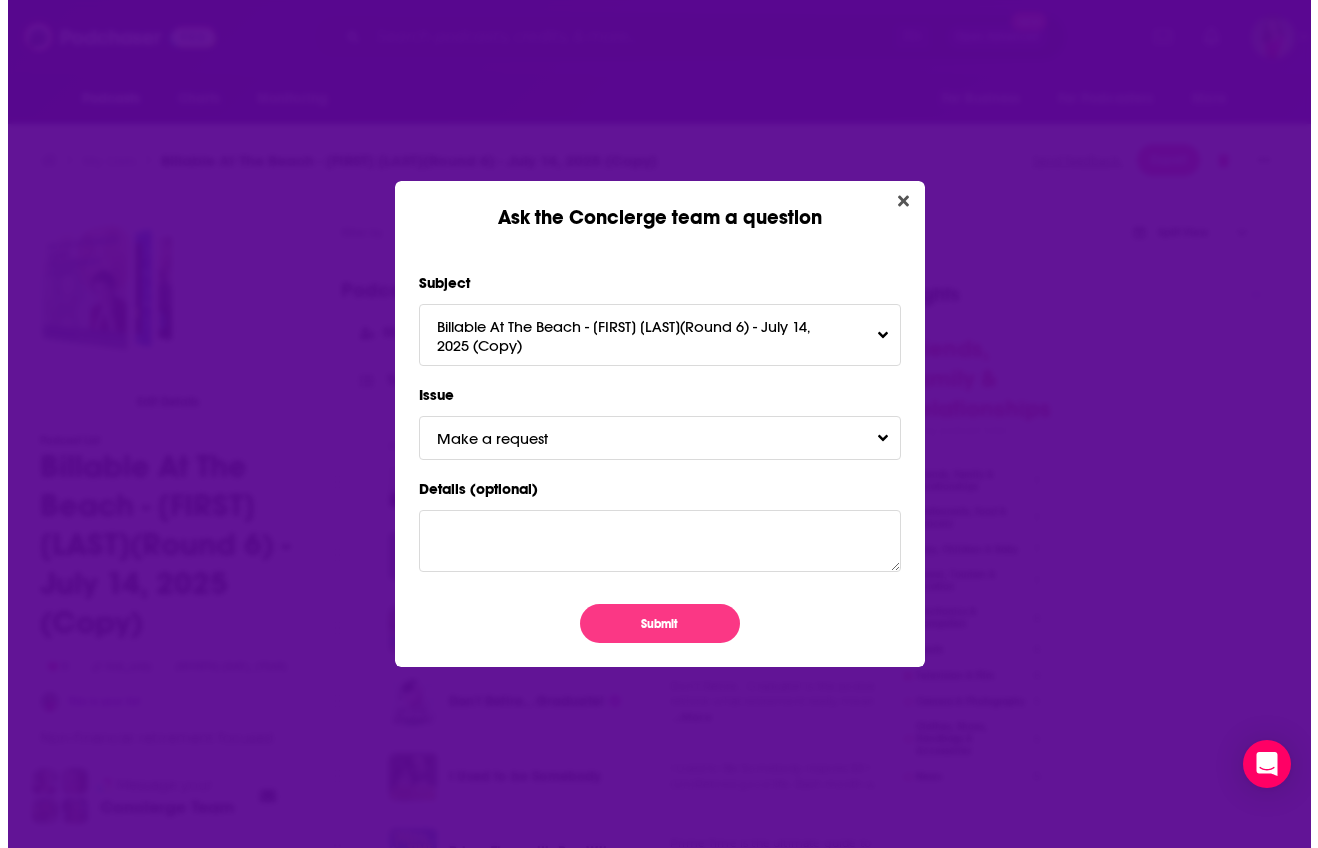 scroll, scrollTop: 0, scrollLeft: 0, axis: both 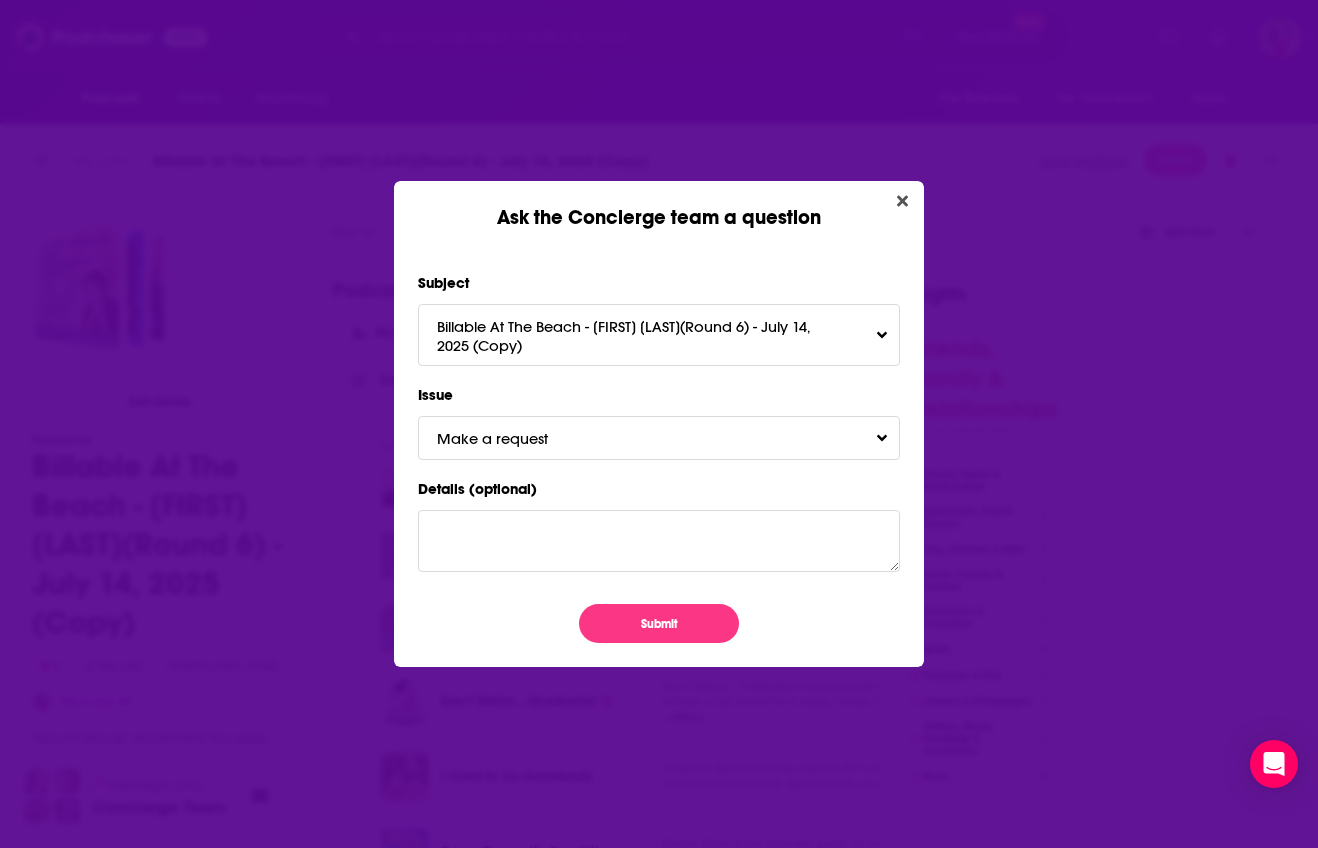 click on "Ask the Concierge team a question Subject Billable At The Beach - Amy Rasdal(Round 6) - July 14, 2025 (Copy) Issue Make a request Details (optional) Submit" at bounding box center (659, 424) 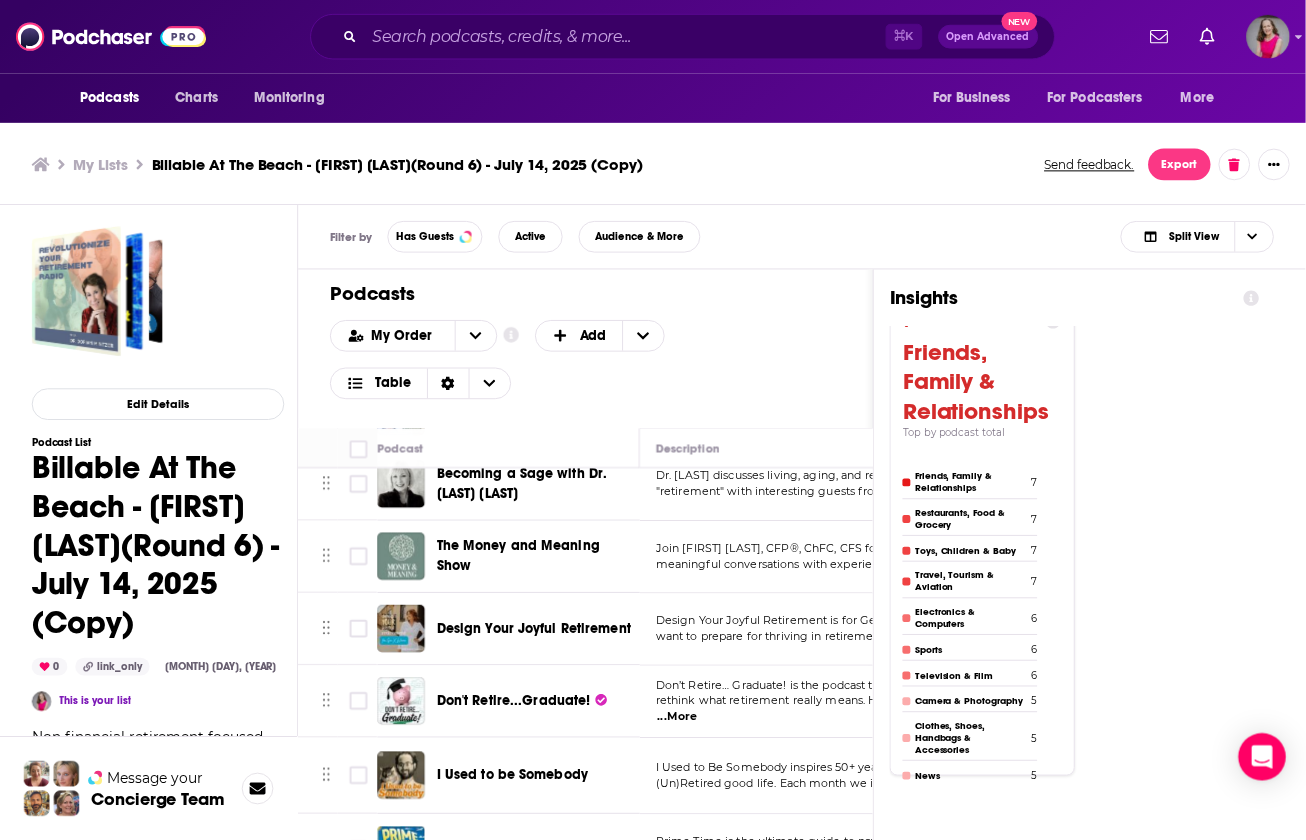 scroll, scrollTop: 6, scrollLeft: 0, axis: vertical 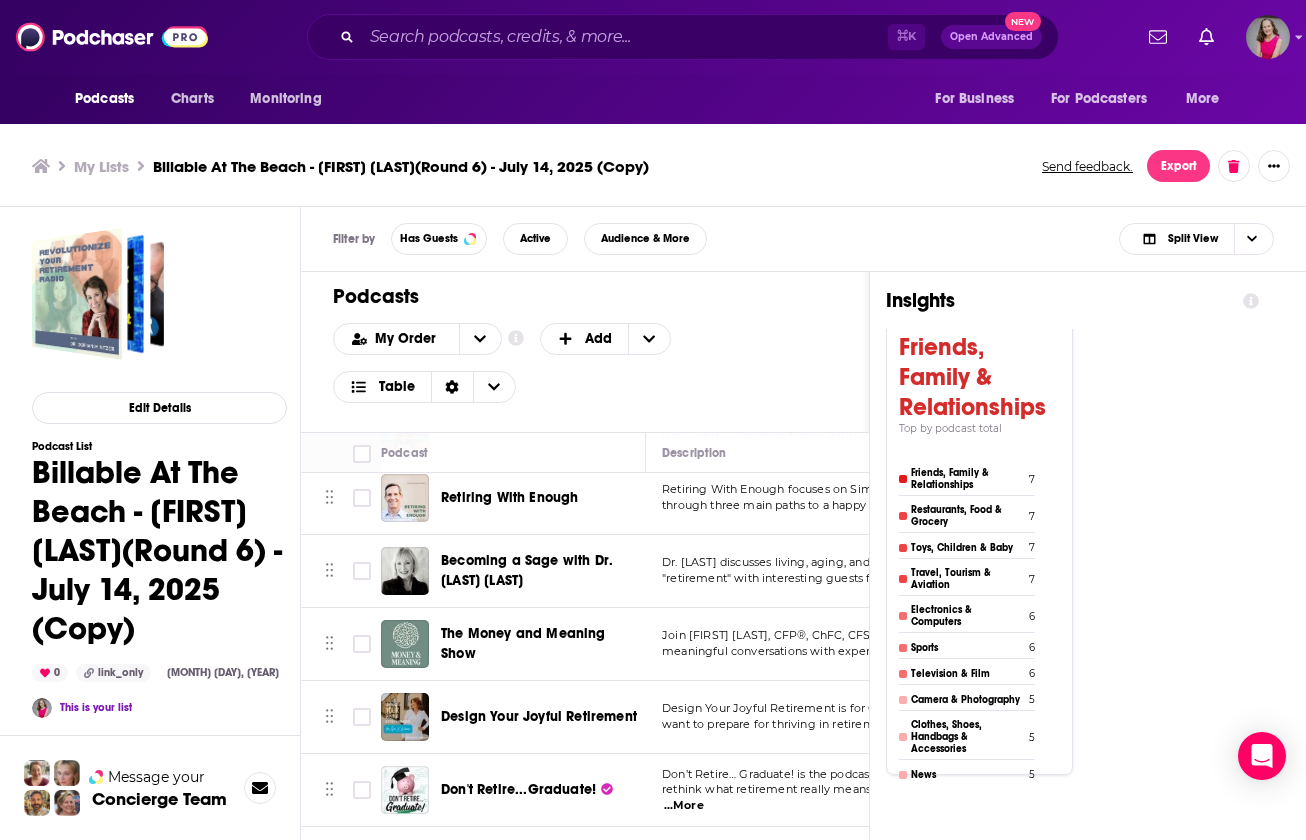 click on "Becoming a Sage with Dr. [NAME]" at bounding box center [540, 571] 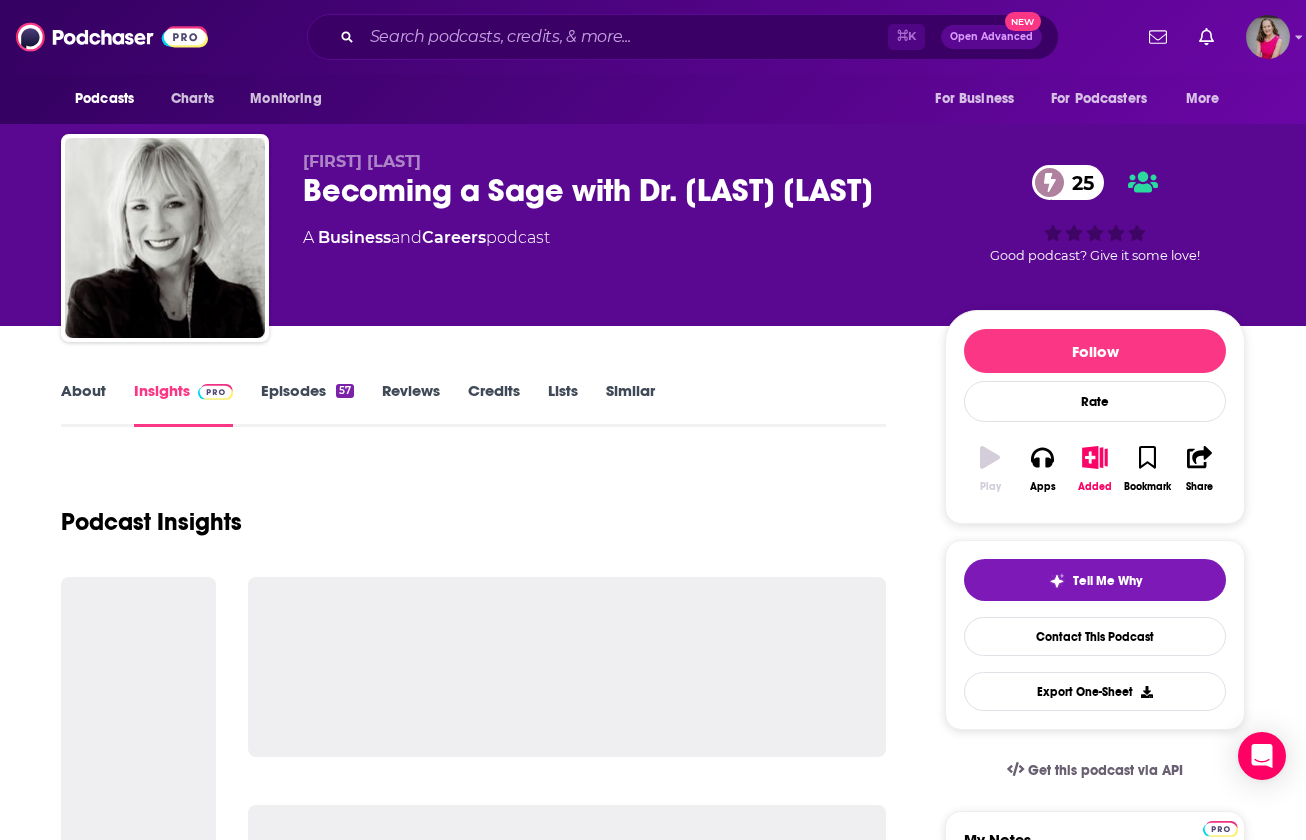 click on "About" at bounding box center (83, 404) 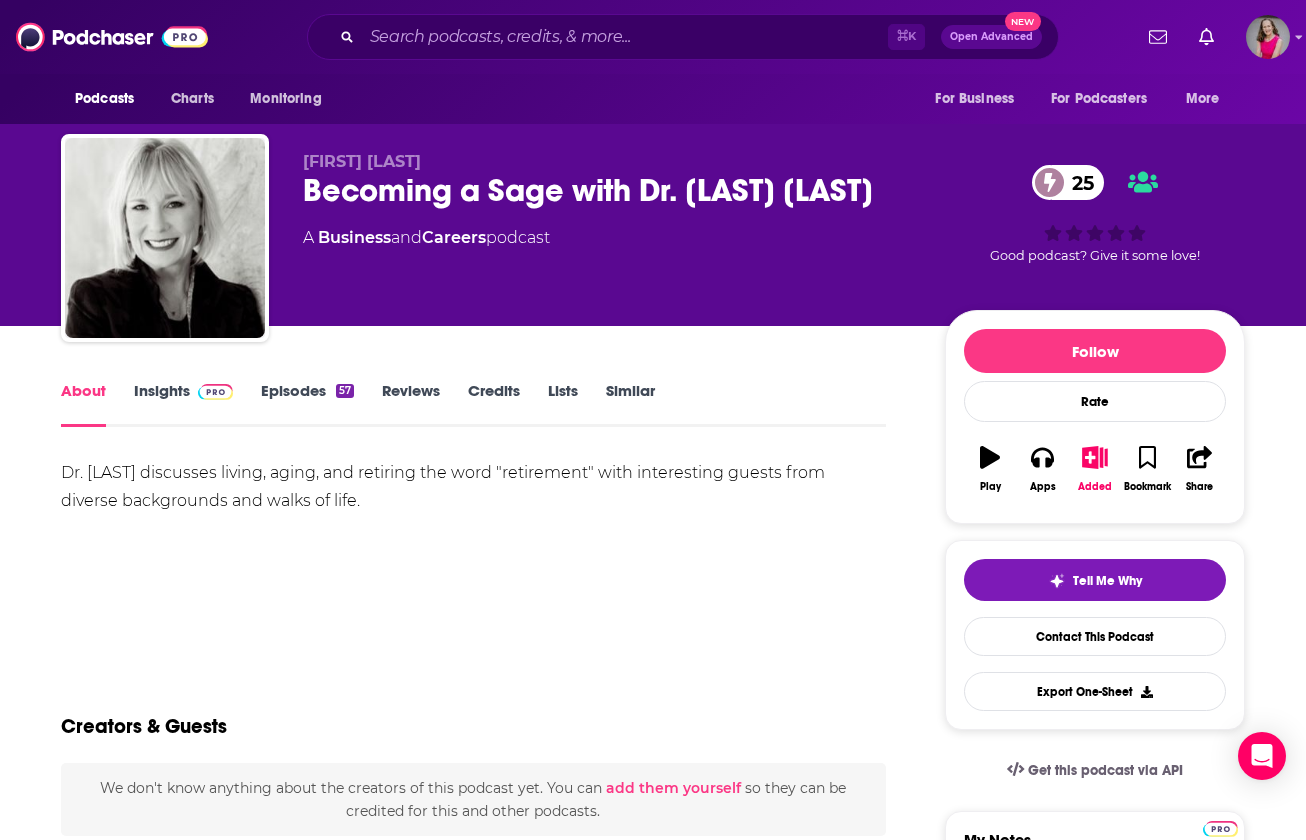 click on "Episodes 57" at bounding box center (307, 404) 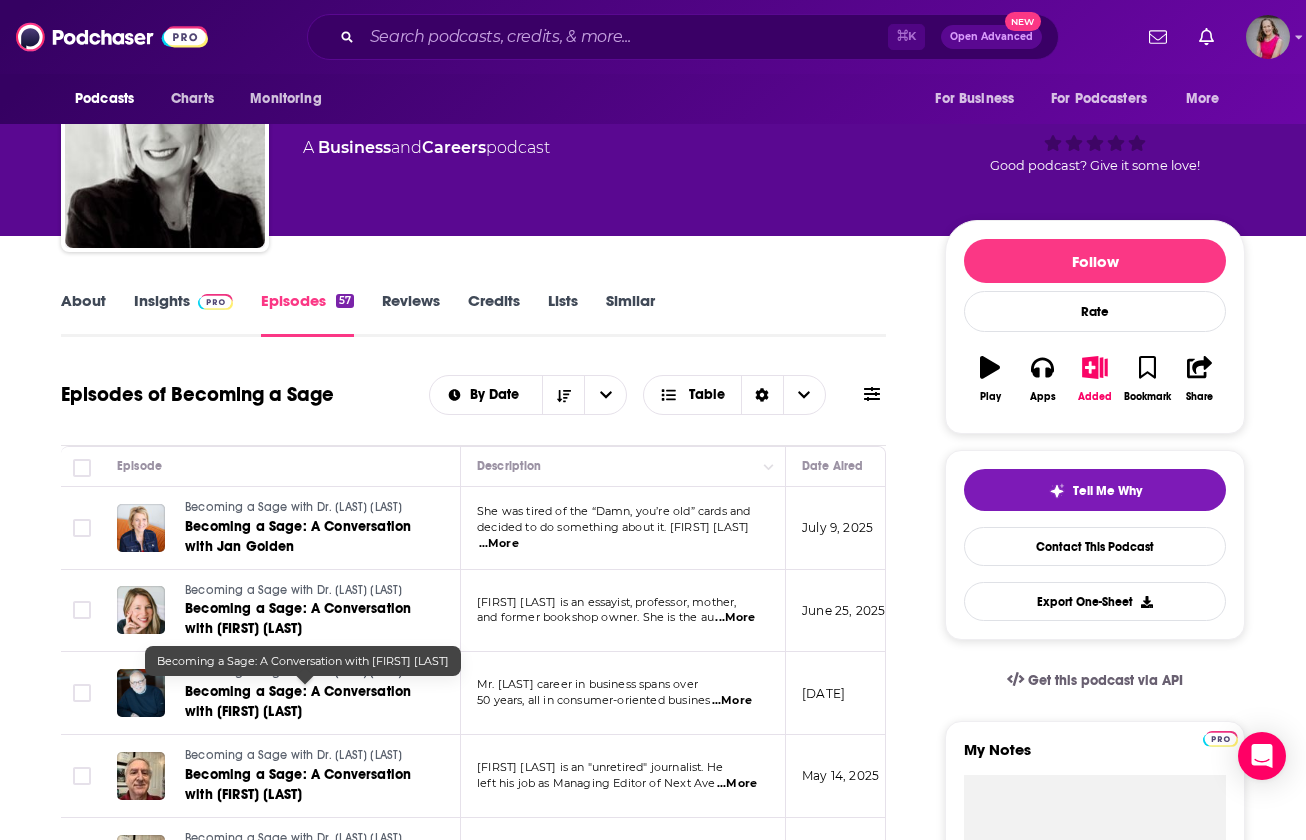 scroll, scrollTop: 0, scrollLeft: 0, axis: both 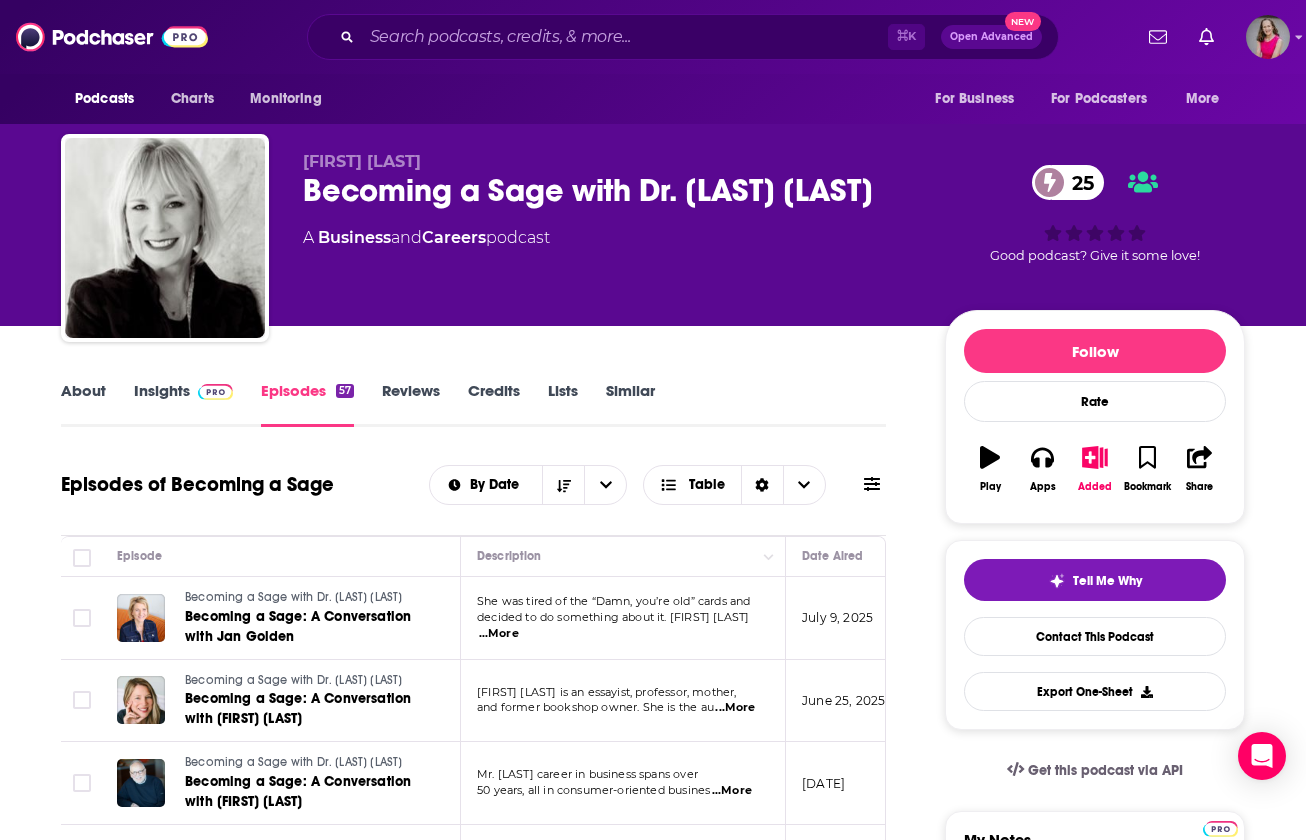 click on "Insights" at bounding box center (183, 404) 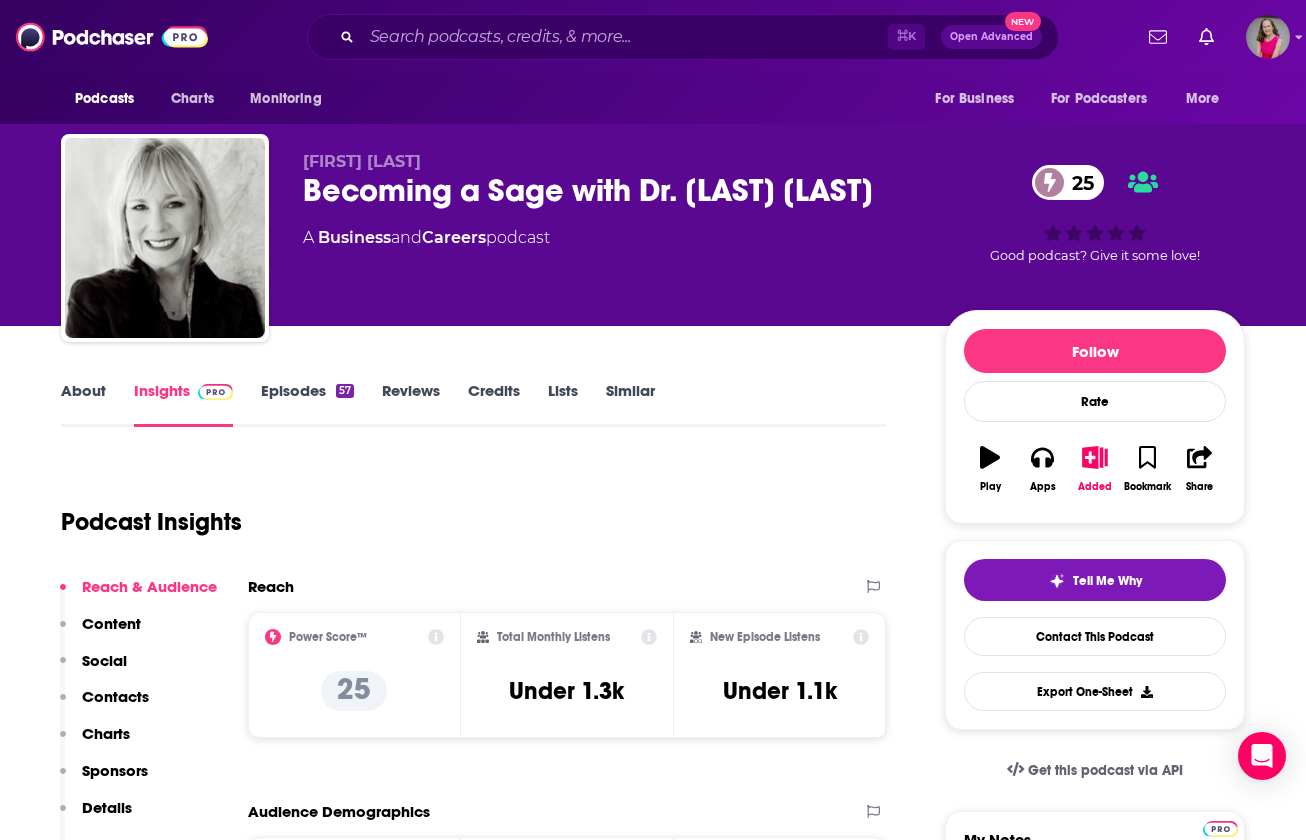 click on "About" at bounding box center (83, 404) 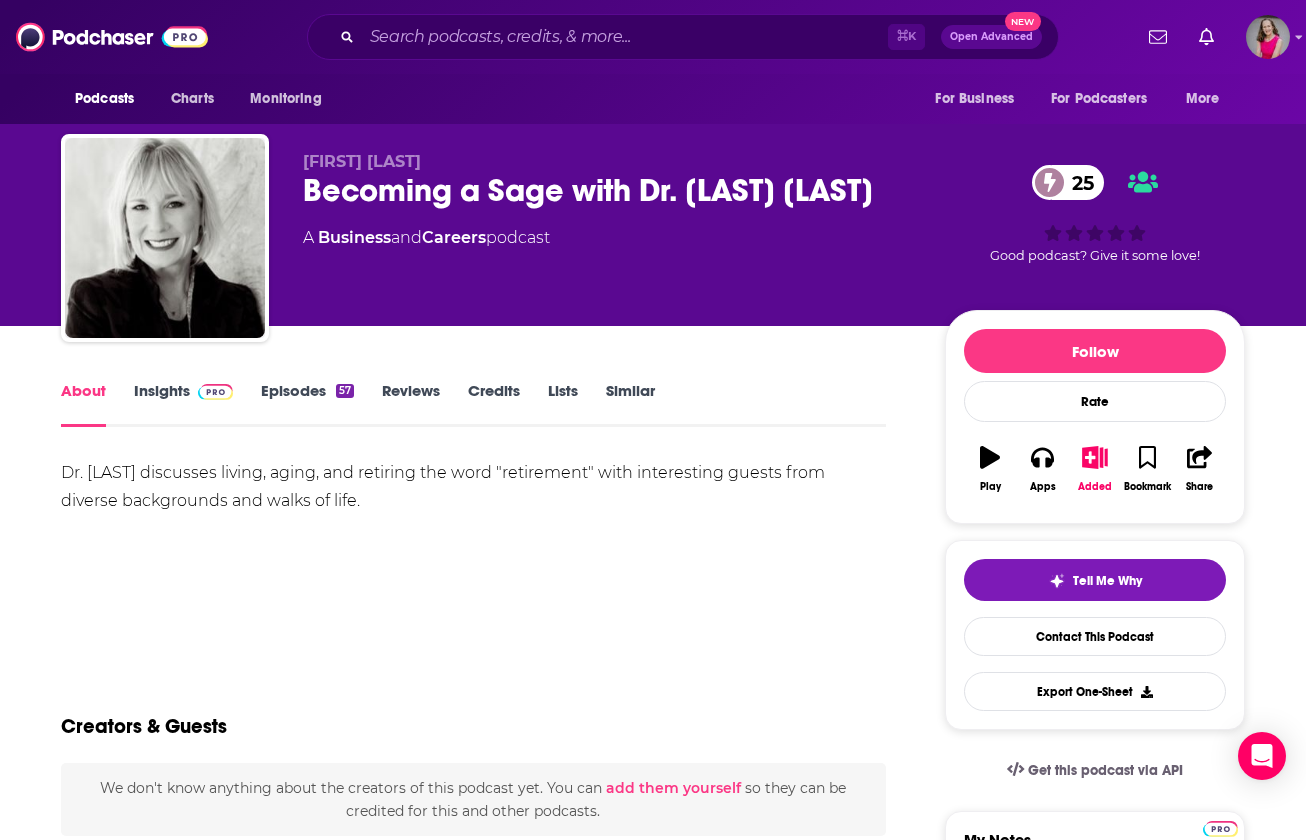 click on "Insights" at bounding box center (183, 404) 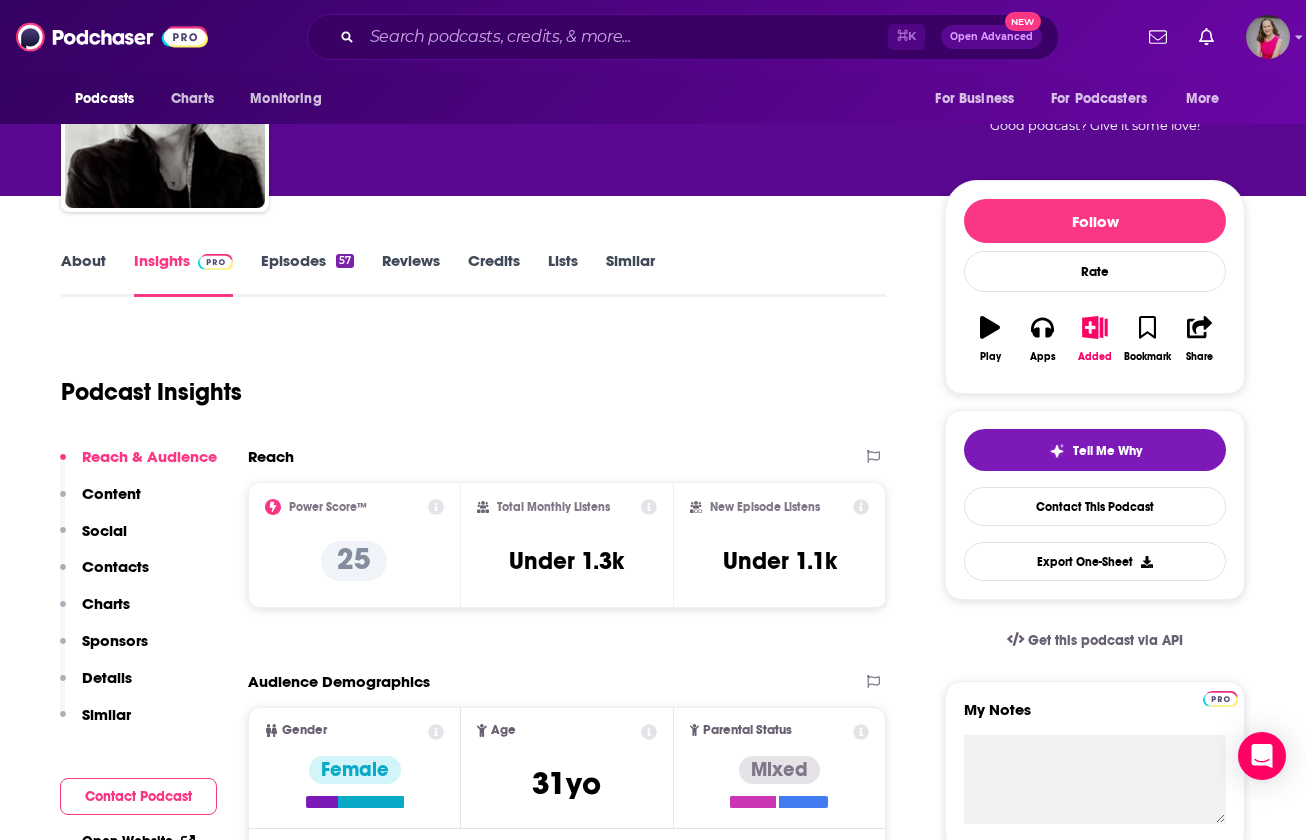scroll, scrollTop: 162, scrollLeft: 0, axis: vertical 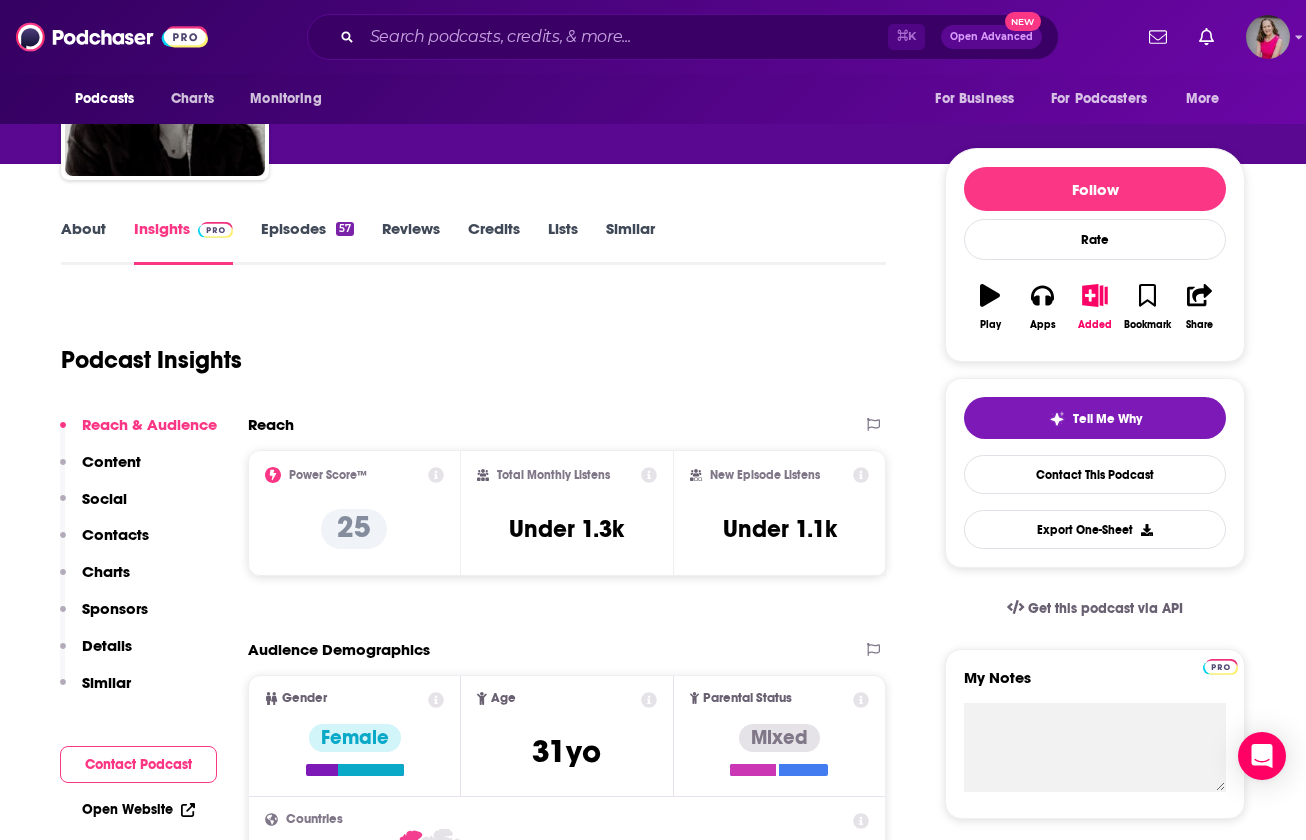click on "Open Website" at bounding box center [138, 809] 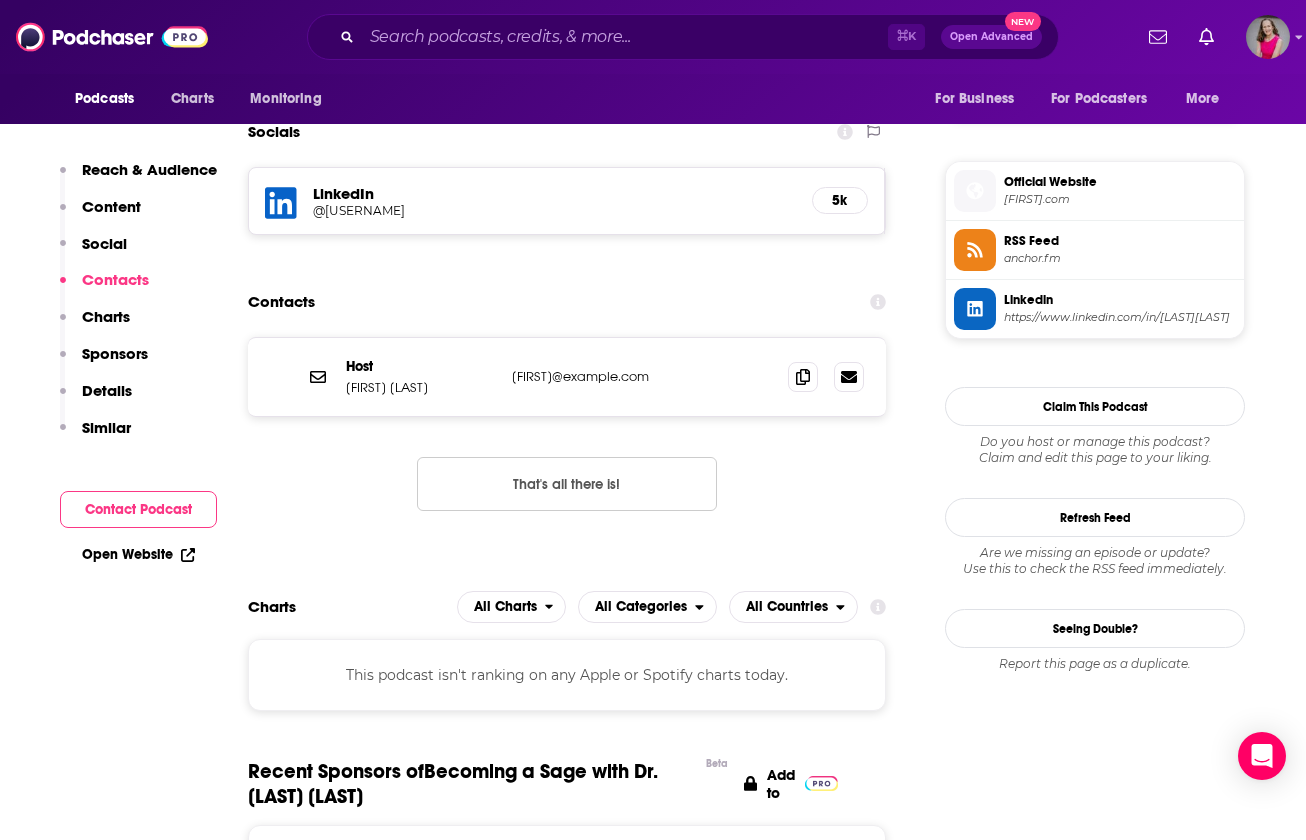 scroll, scrollTop: 1382, scrollLeft: 0, axis: vertical 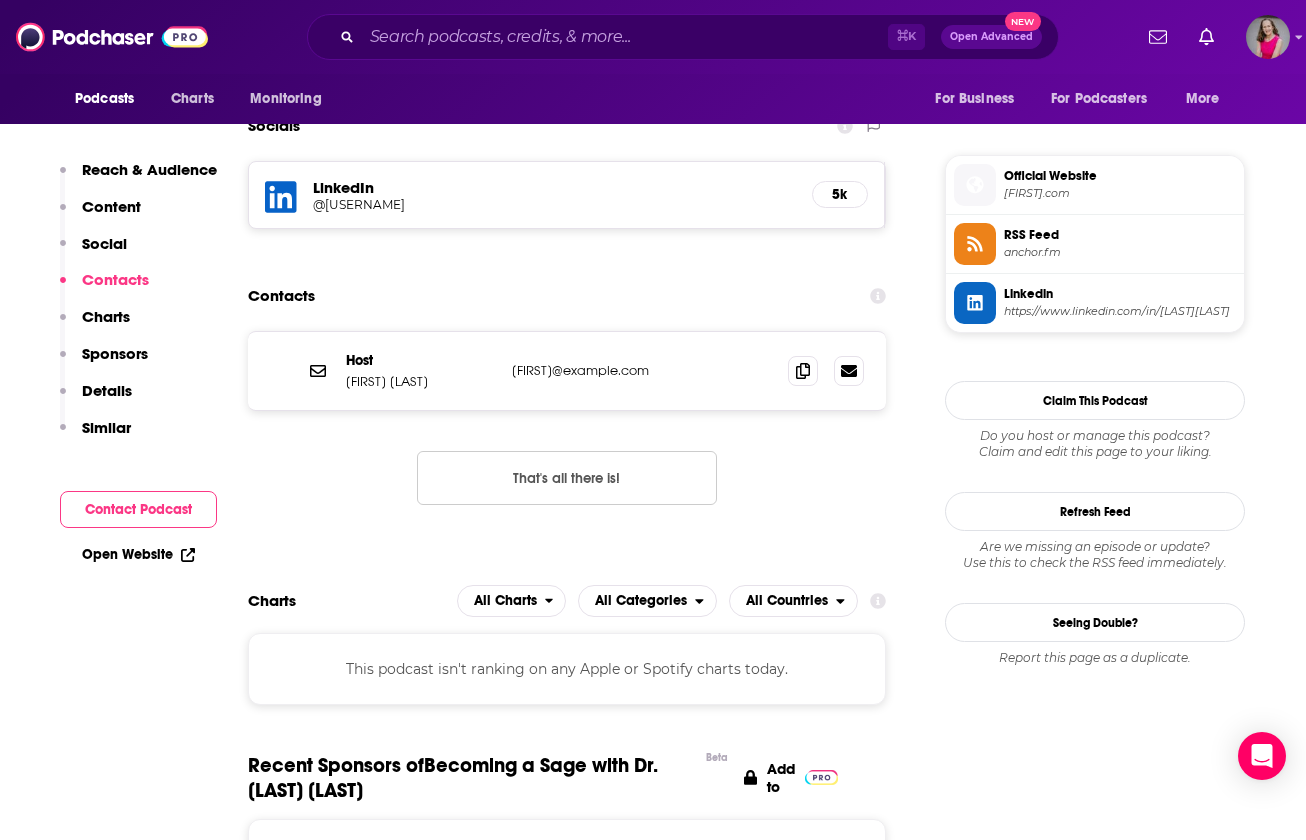 drag, startPoint x: 694, startPoint y: 369, endPoint x: 509, endPoint y: 370, distance: 185.0027 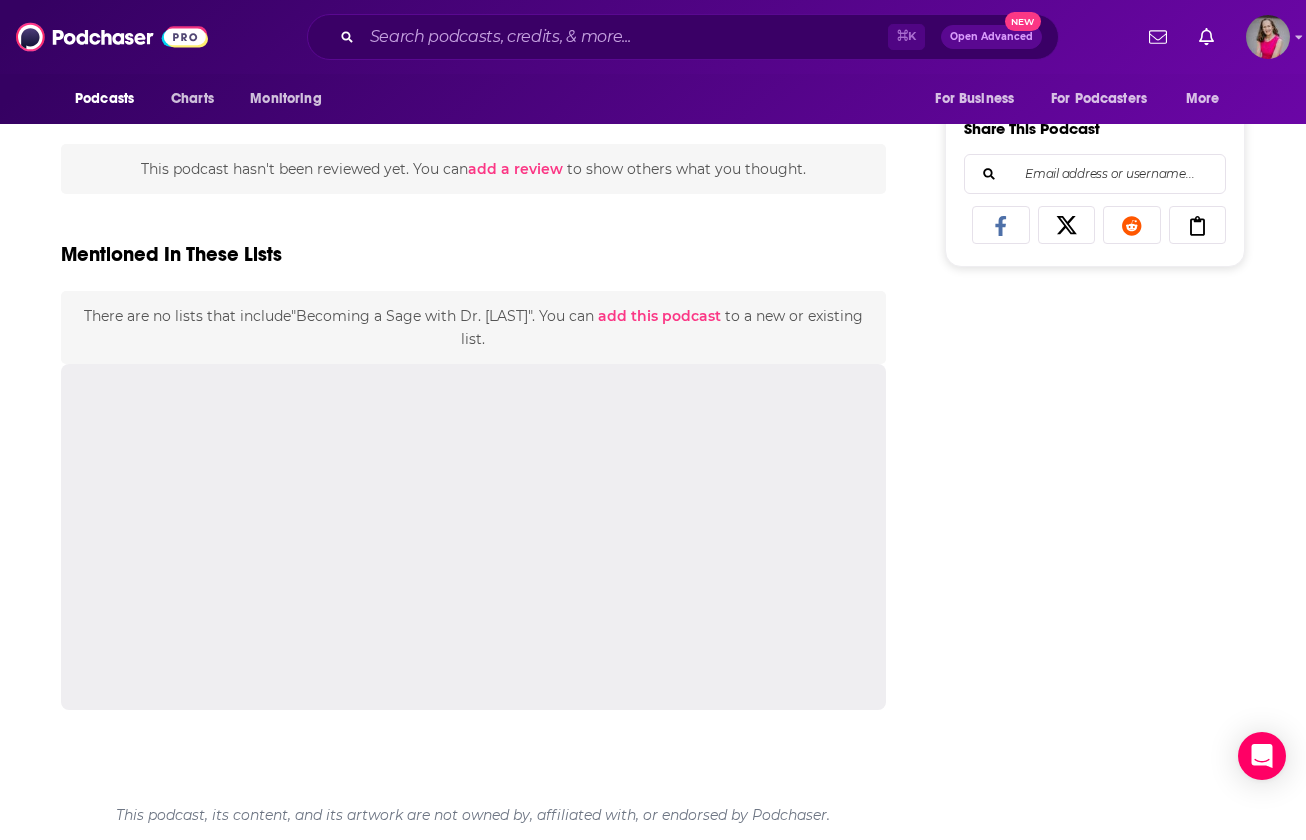 scroll, scrollTop: 0, scrollLeft: 0, axis: both 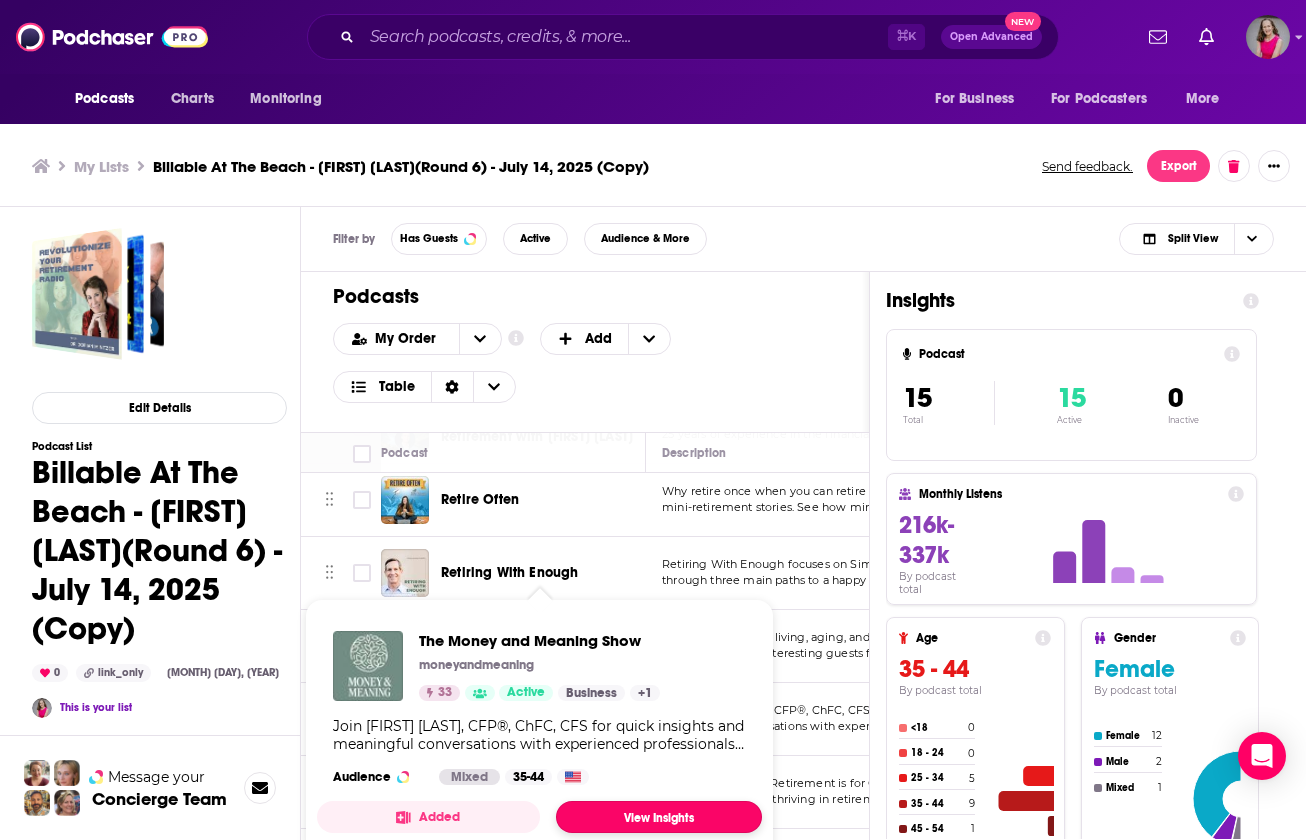 click on "View Insights" at bounding box center (659, 817) 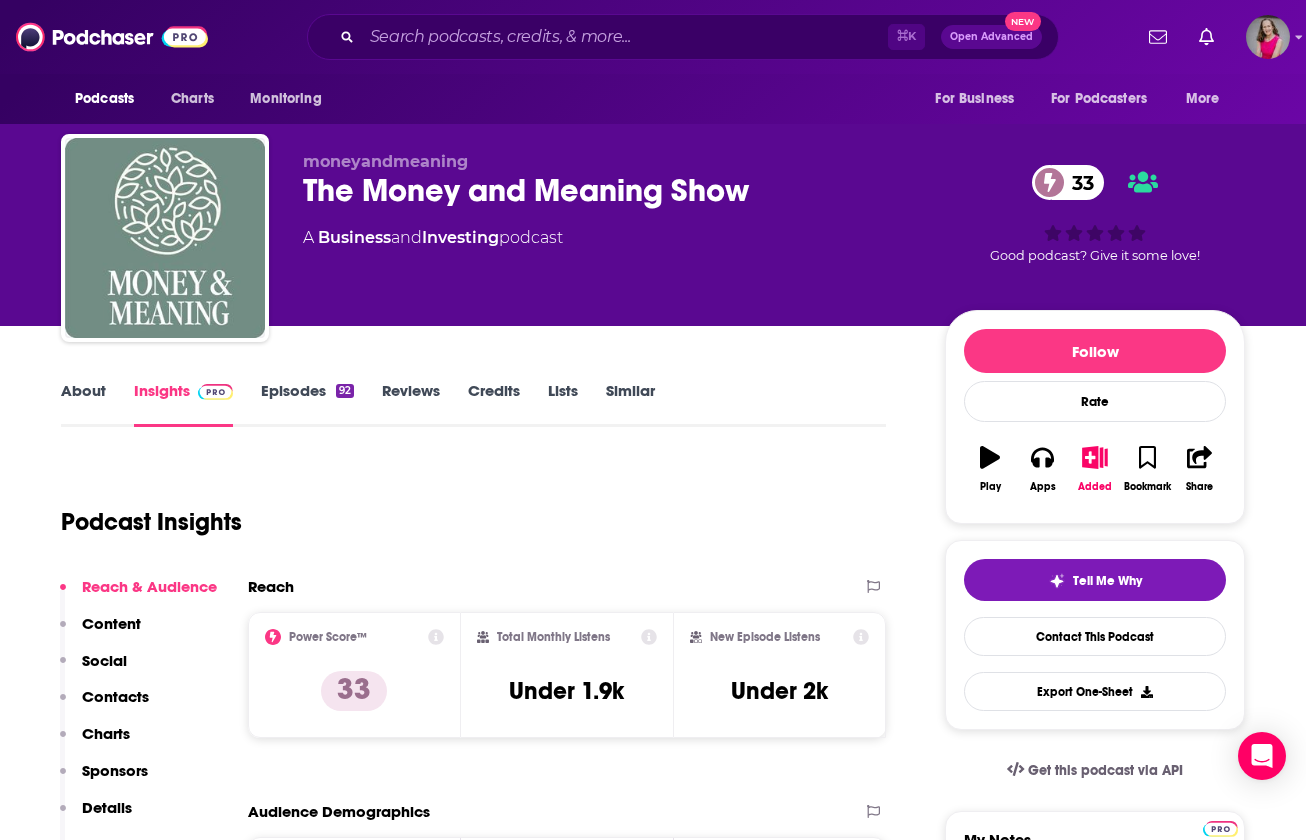 click on "About" at bounding box center (83, 404) 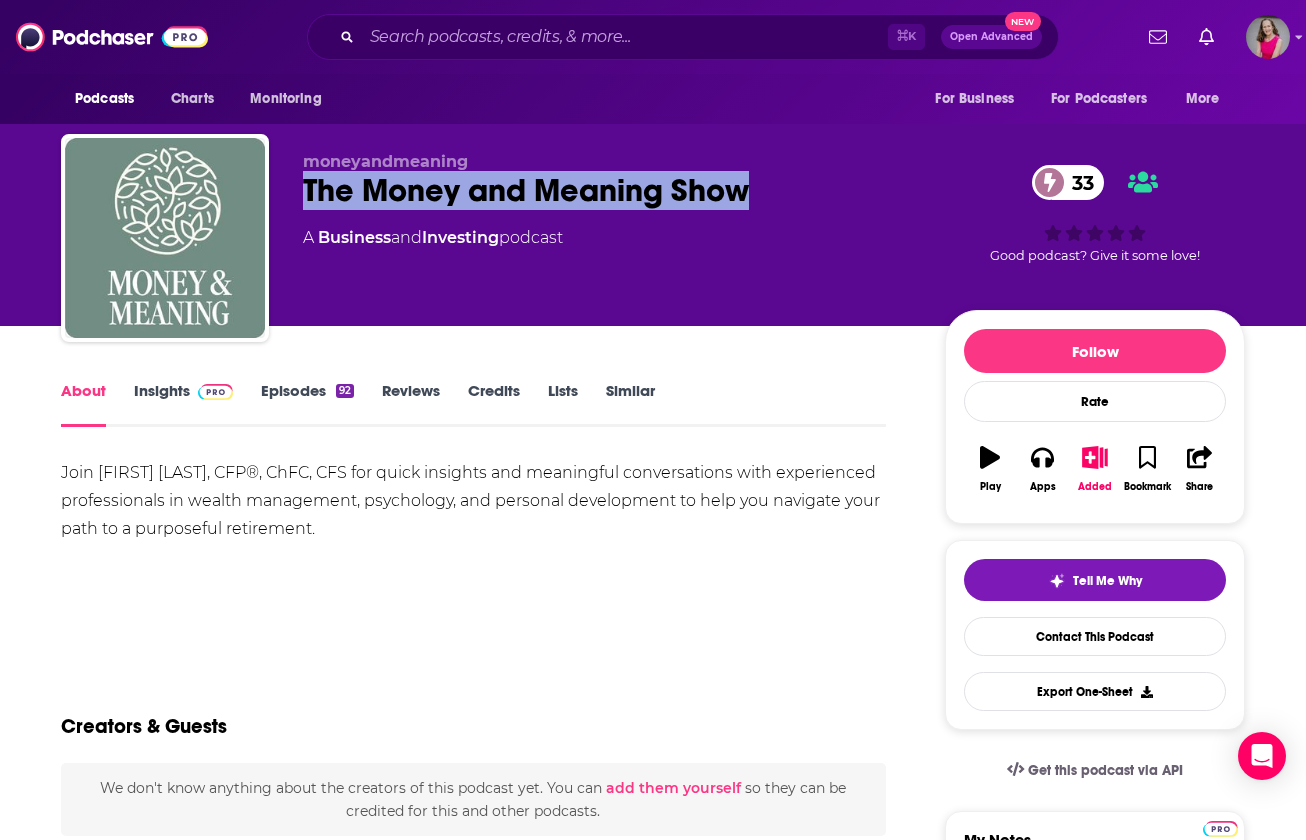drag, startPoint x: 754, startPoint y: 193, endPoint x: 300, endPoint y: 185, distance: 454.07047 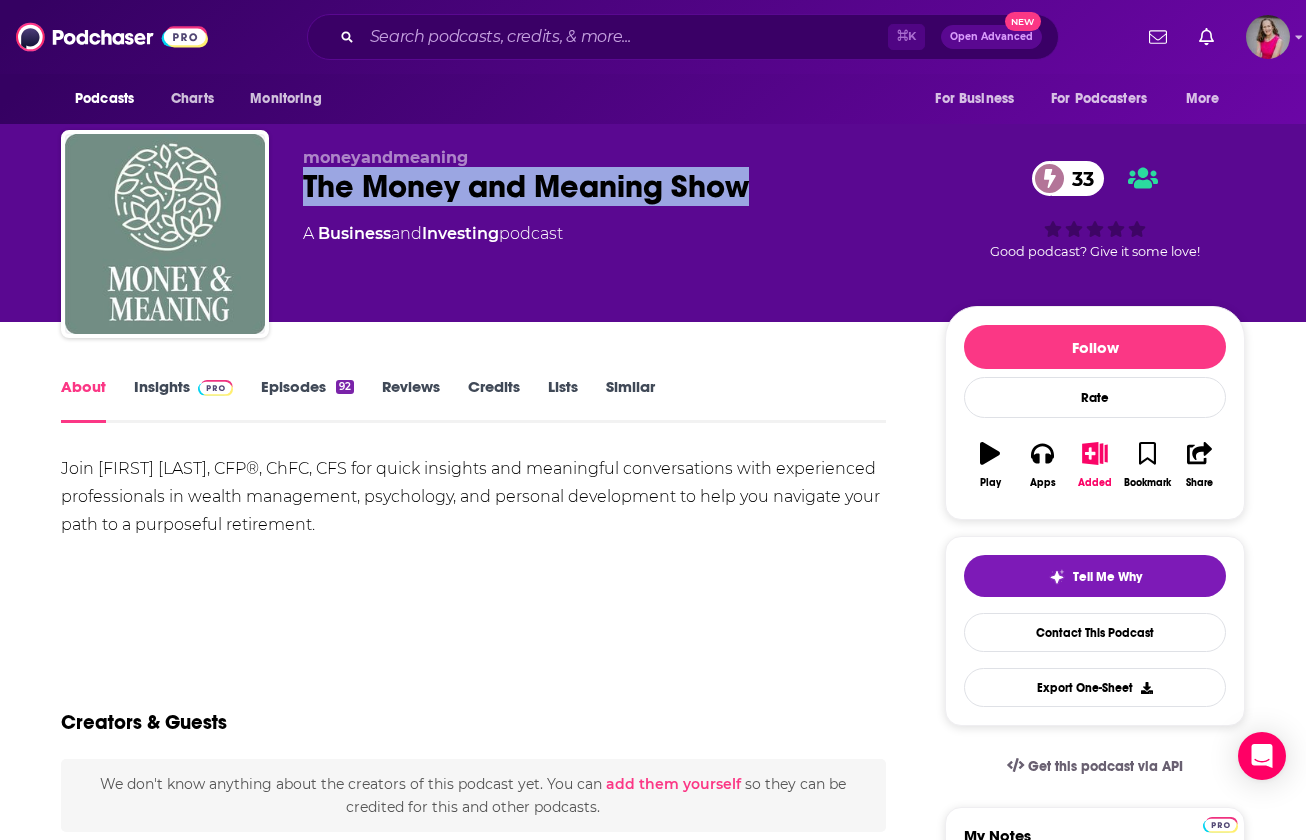 click on "Insights" at bounding box center [183, 400] 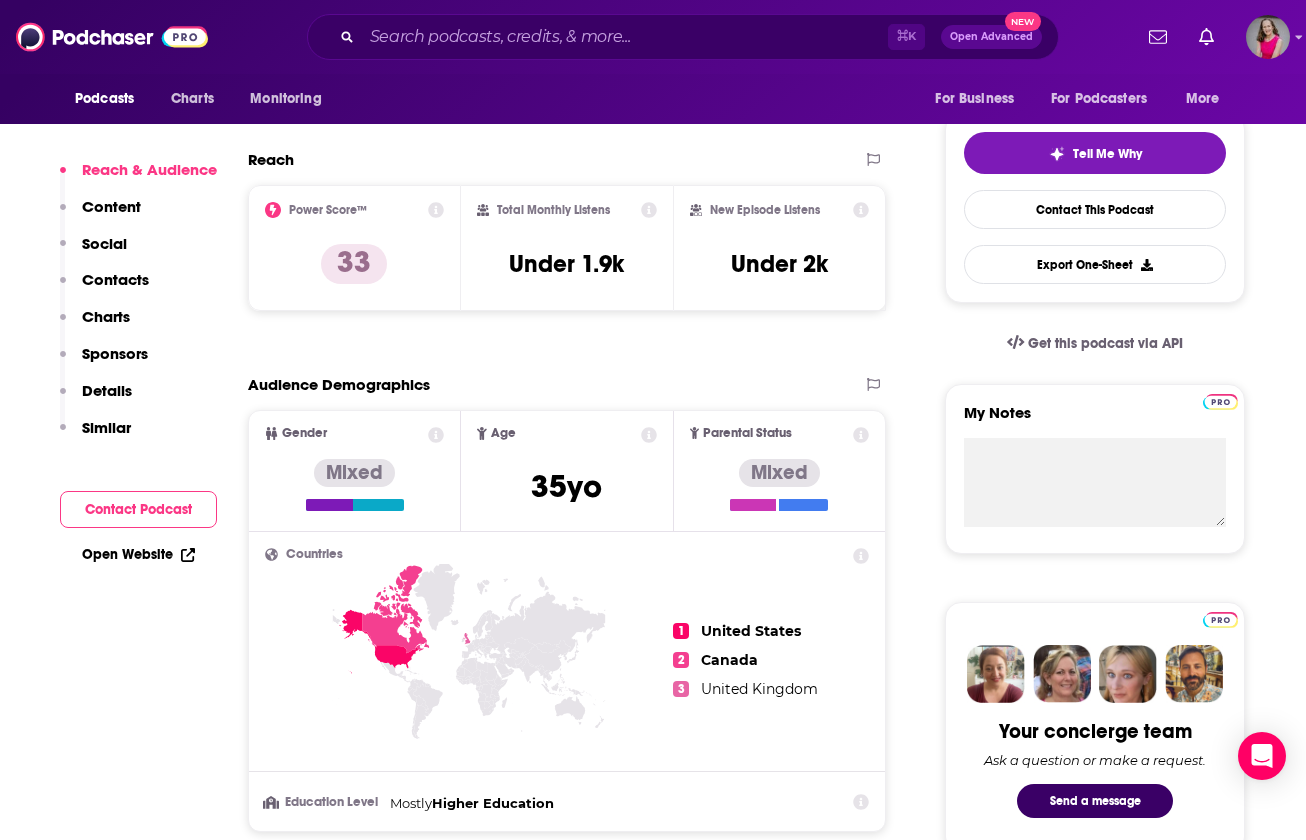 scroll, scrollTop: 438, scrollLeft: 0, axis: vertical 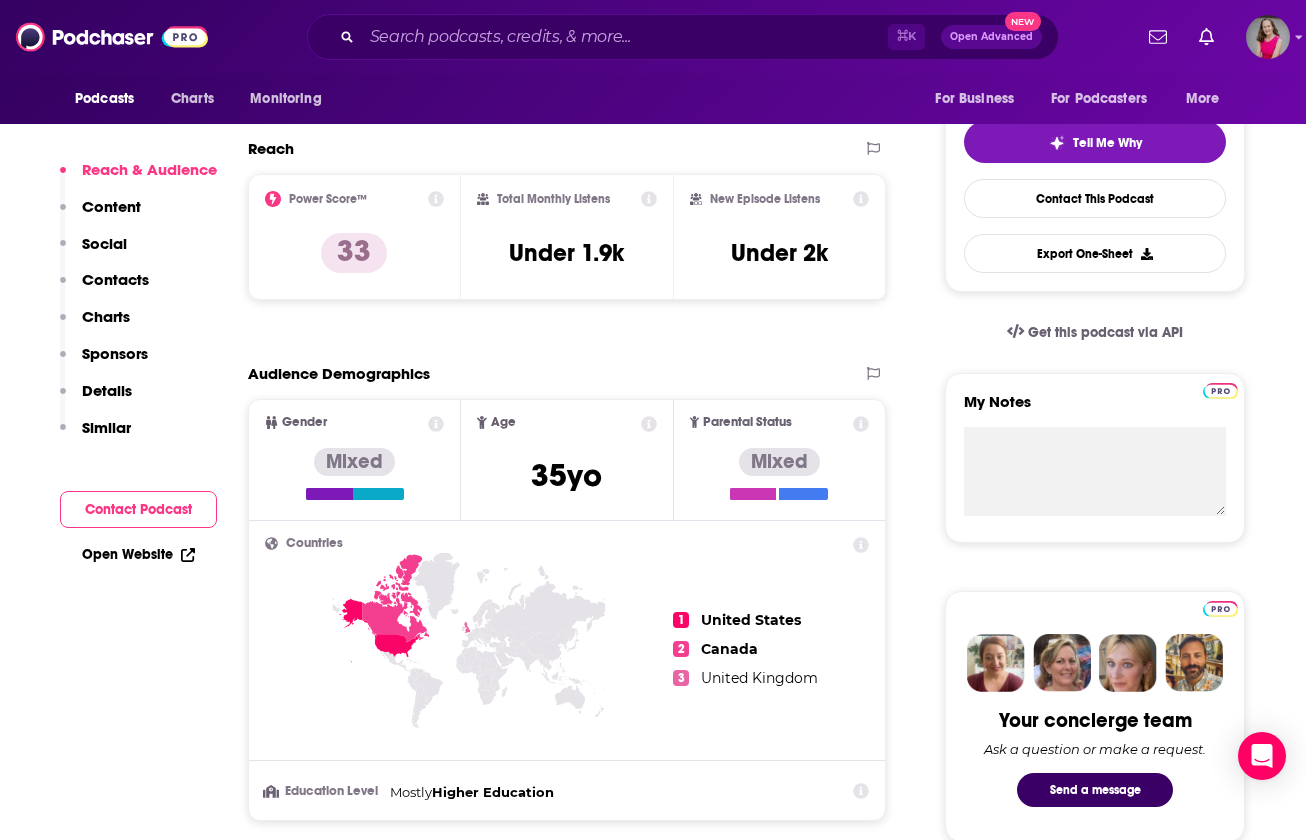 click on "Open Website" at bounding box center (138, 554) 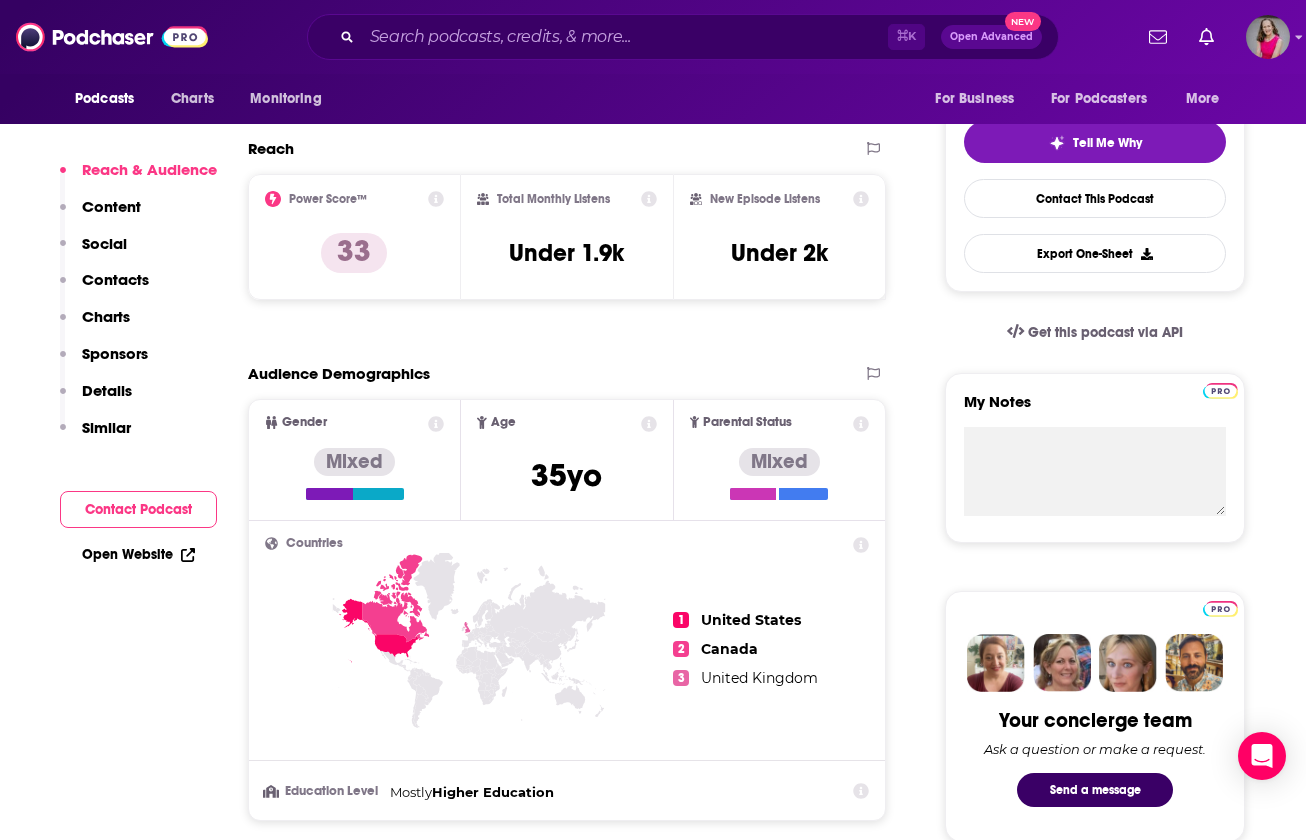 click on "Contact Podcast" at bounding box center [138, 509] 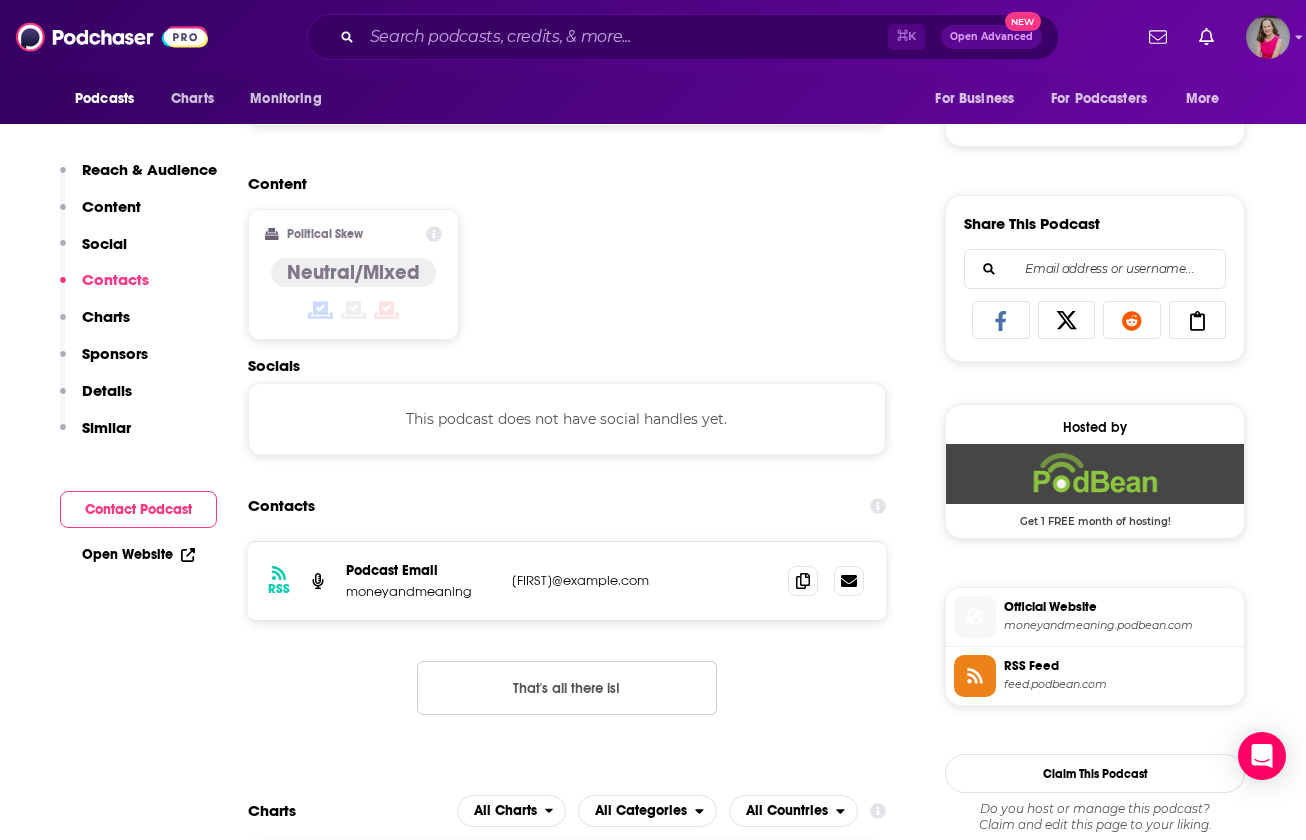 scroll, scrollTop: 1343, scrollLeft: 0, axis: vertical 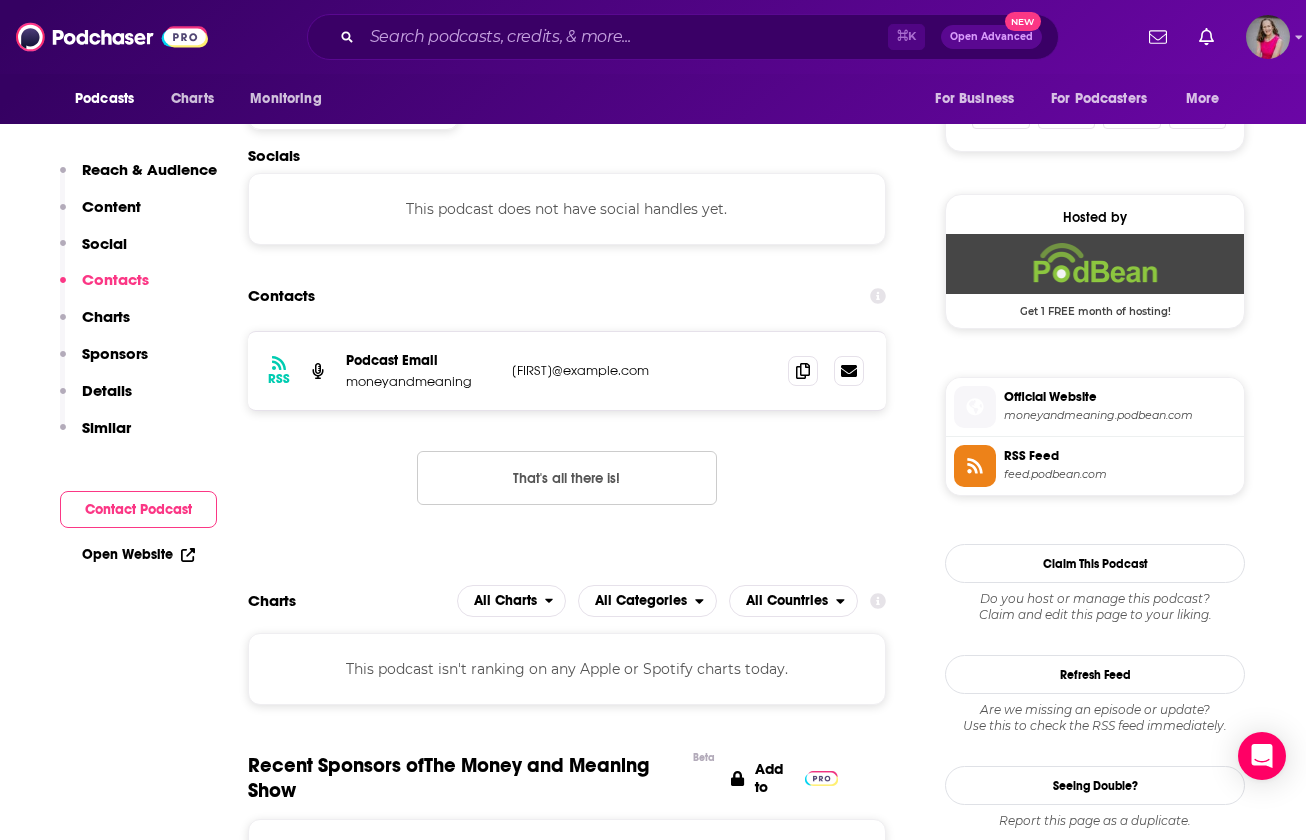 drag, startPoint x: 684, startPoint y: 370, endPoint x: 509, endPoint y: 371, distance: 175.00285 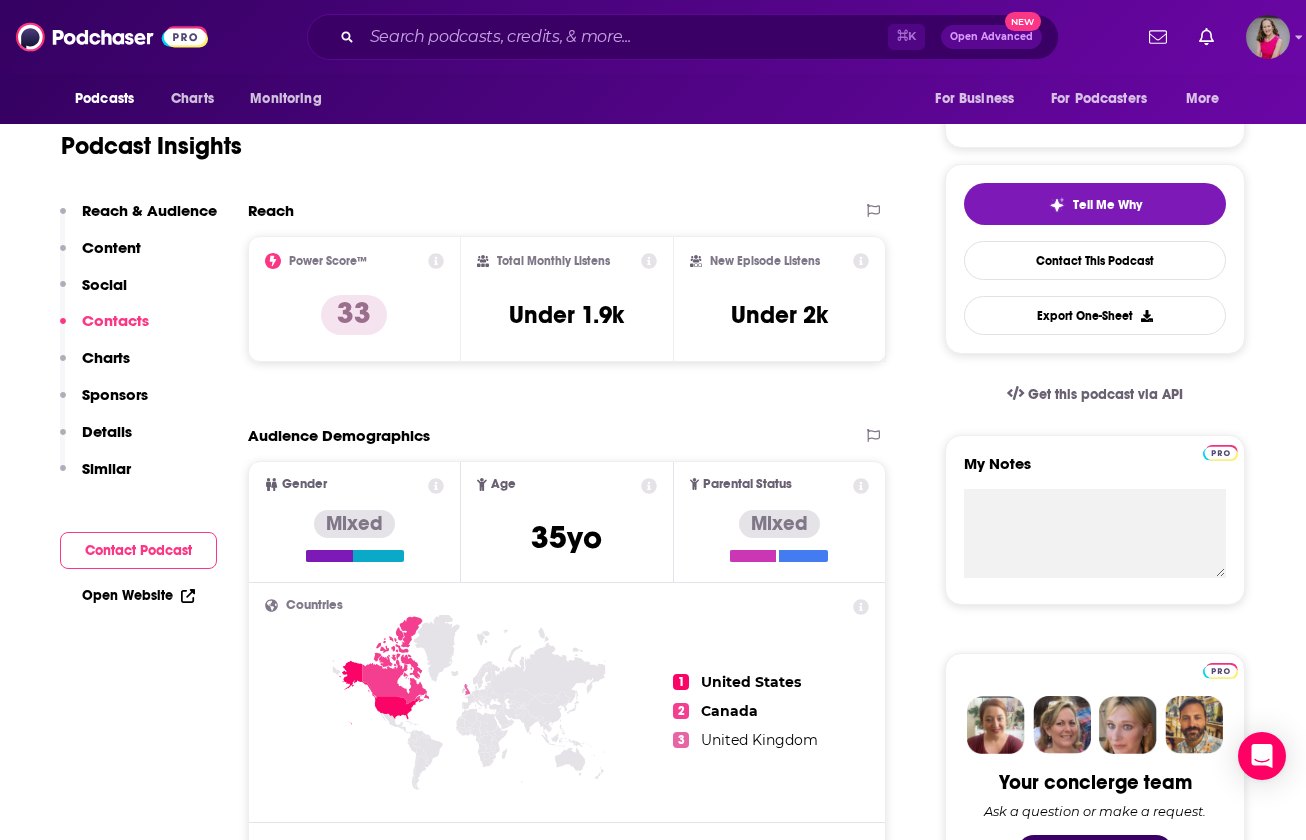scroll, scrollTop: 0, scrollLeft: 0, axis: both 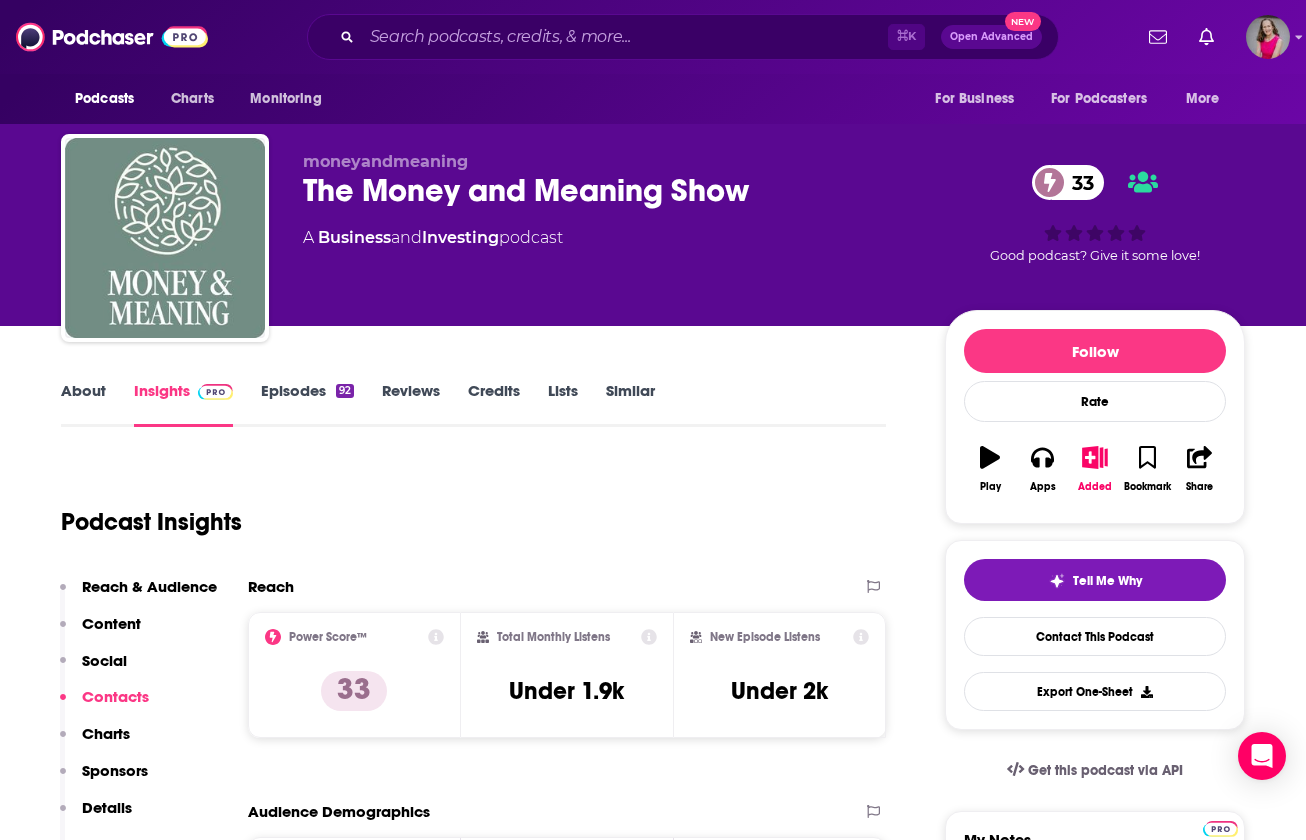 click on "Episodes 92" at bounding box center [307, 404] 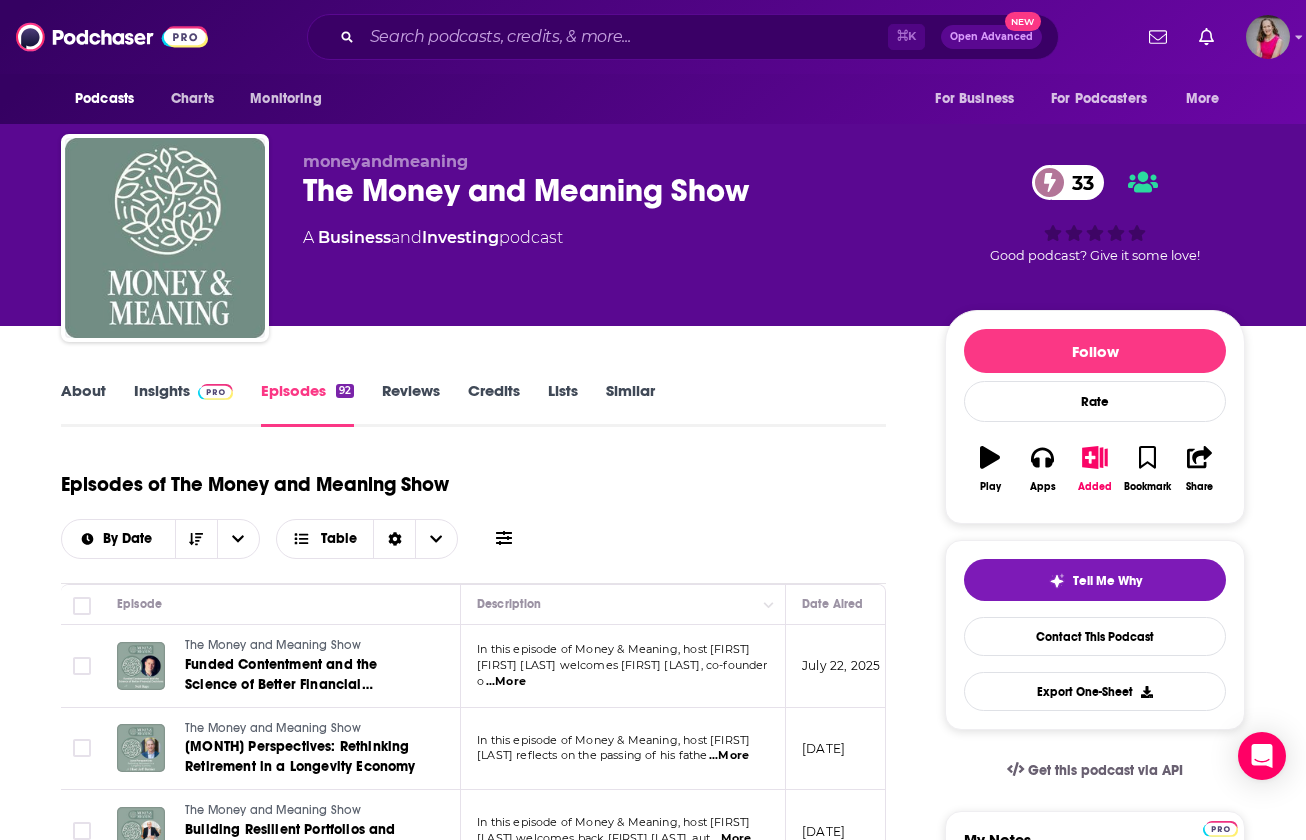 click on "Insights" at bounding box center [183, 404] 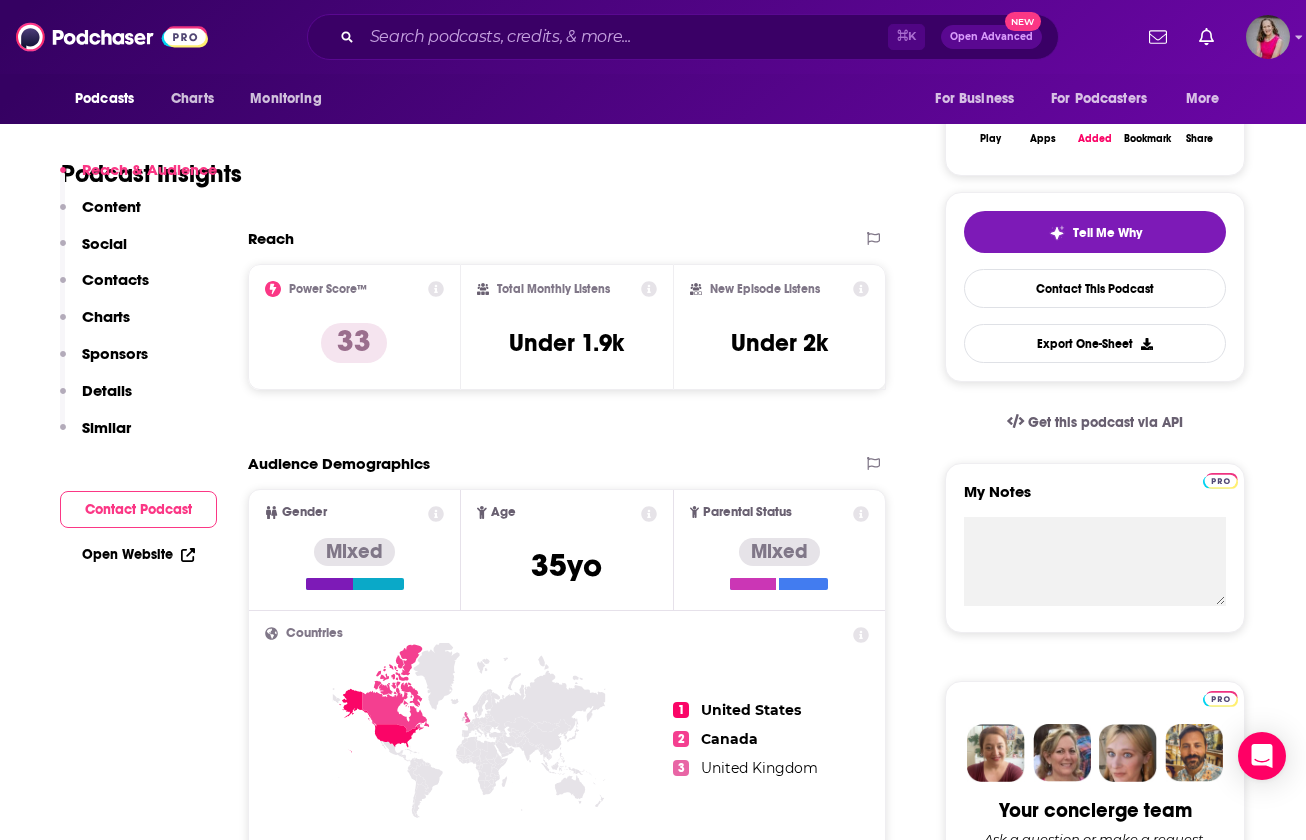 scroll, scrollTop: 422, scrollLeft: 0, axis: vertical 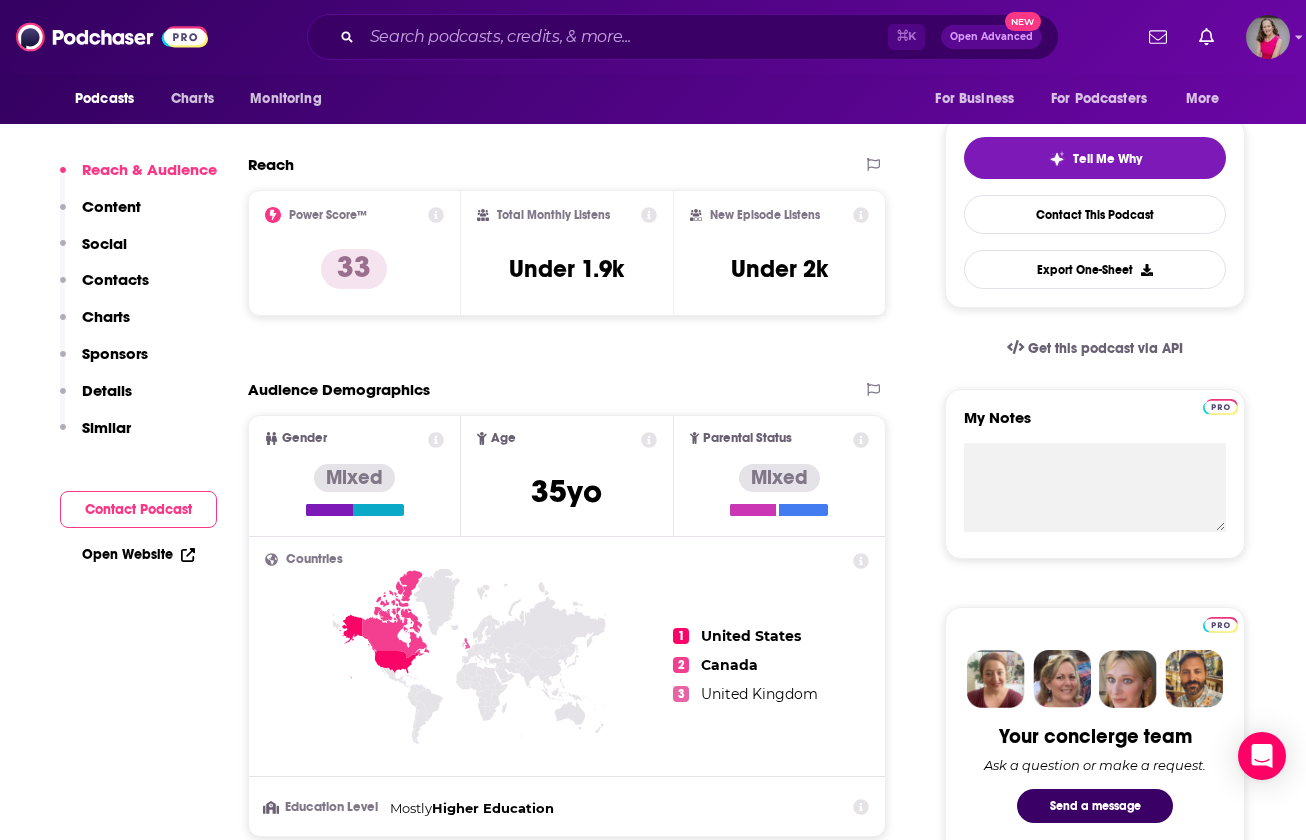 click on "Open Website" at bounding box center [138, 554] 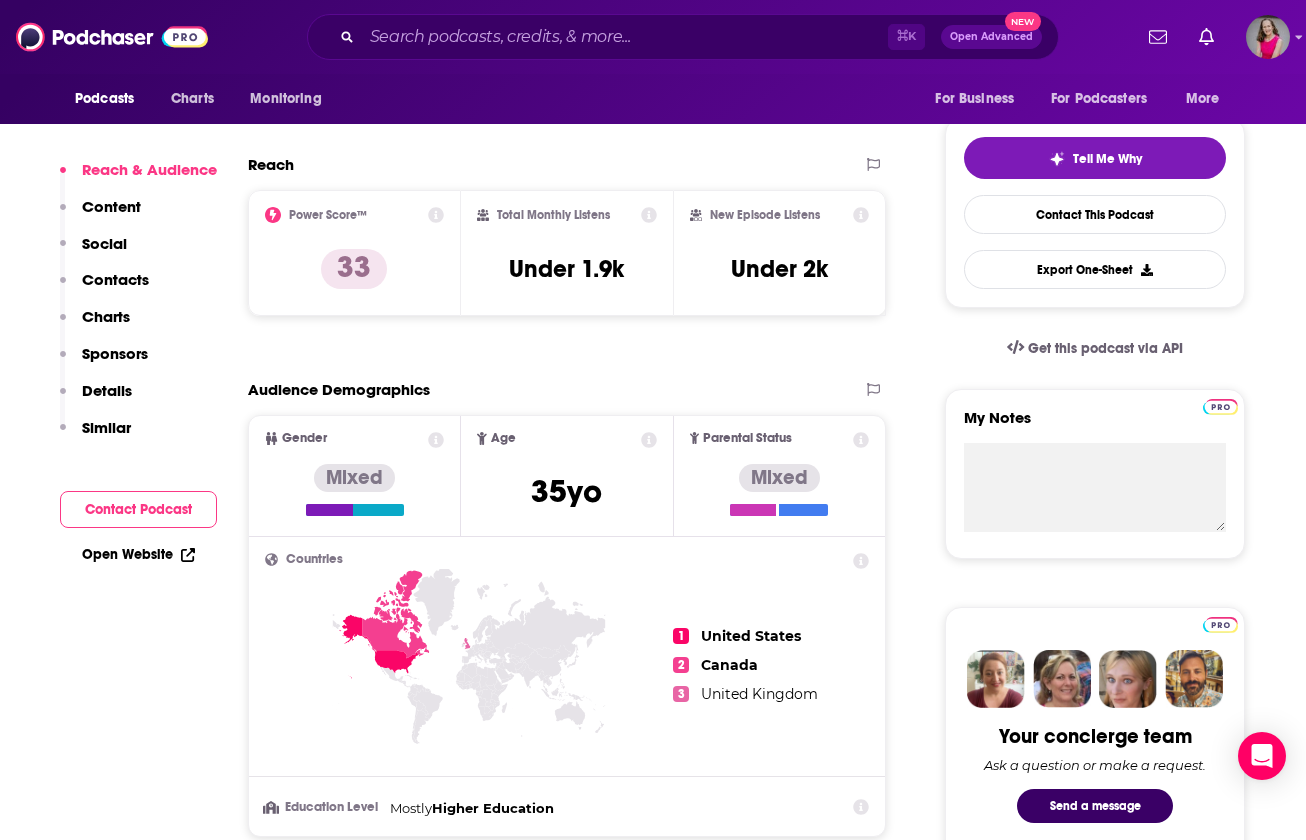 click on "Open Website" at bounding box center [138, 554] 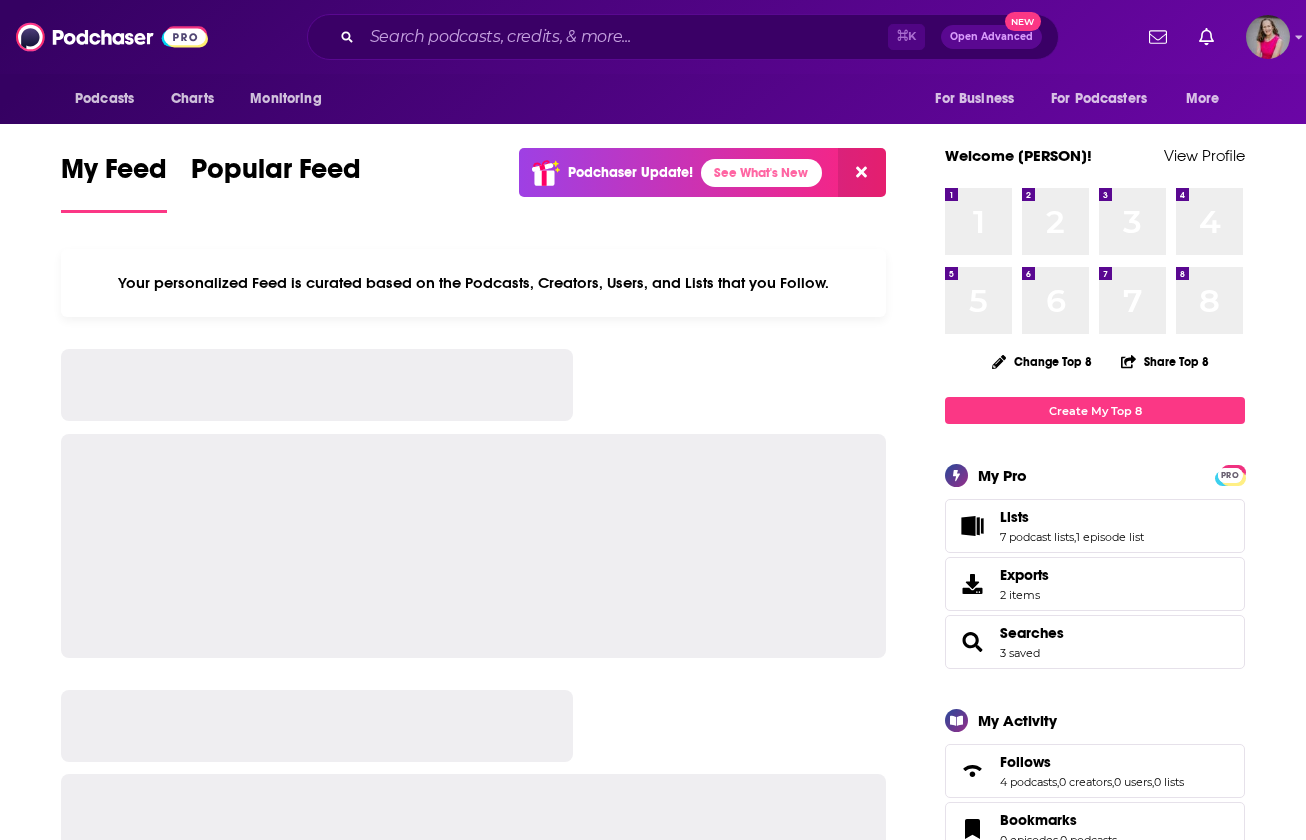scroll, scrollTop: 0, scrollLeft: 0, axis: both 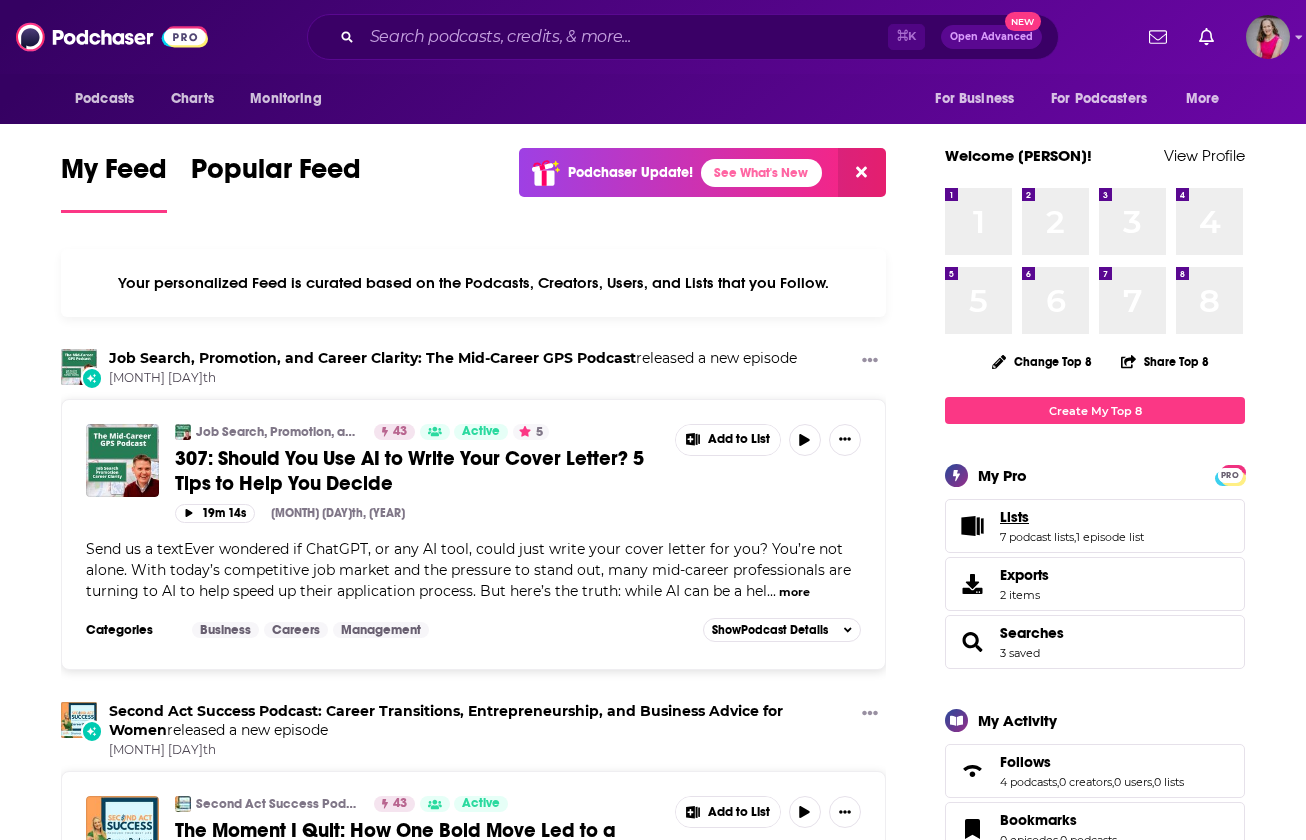 click on "Lists" at bounding box center [1014, 517] 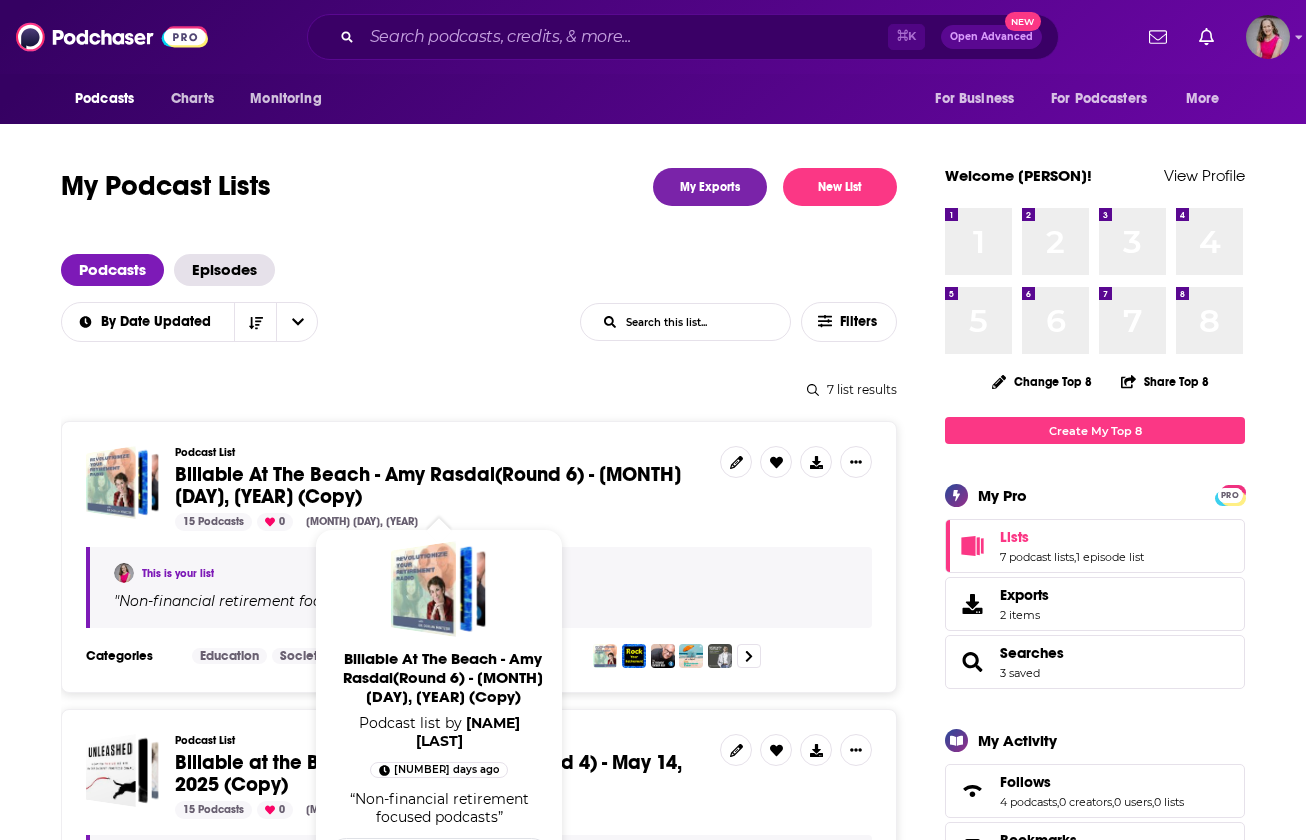 click on "Billable At The Beach - Amy Rasdal(Round 6) - [MONTH] [DAY], [YEAR] (Copy)" at bounding box center (428, 485) 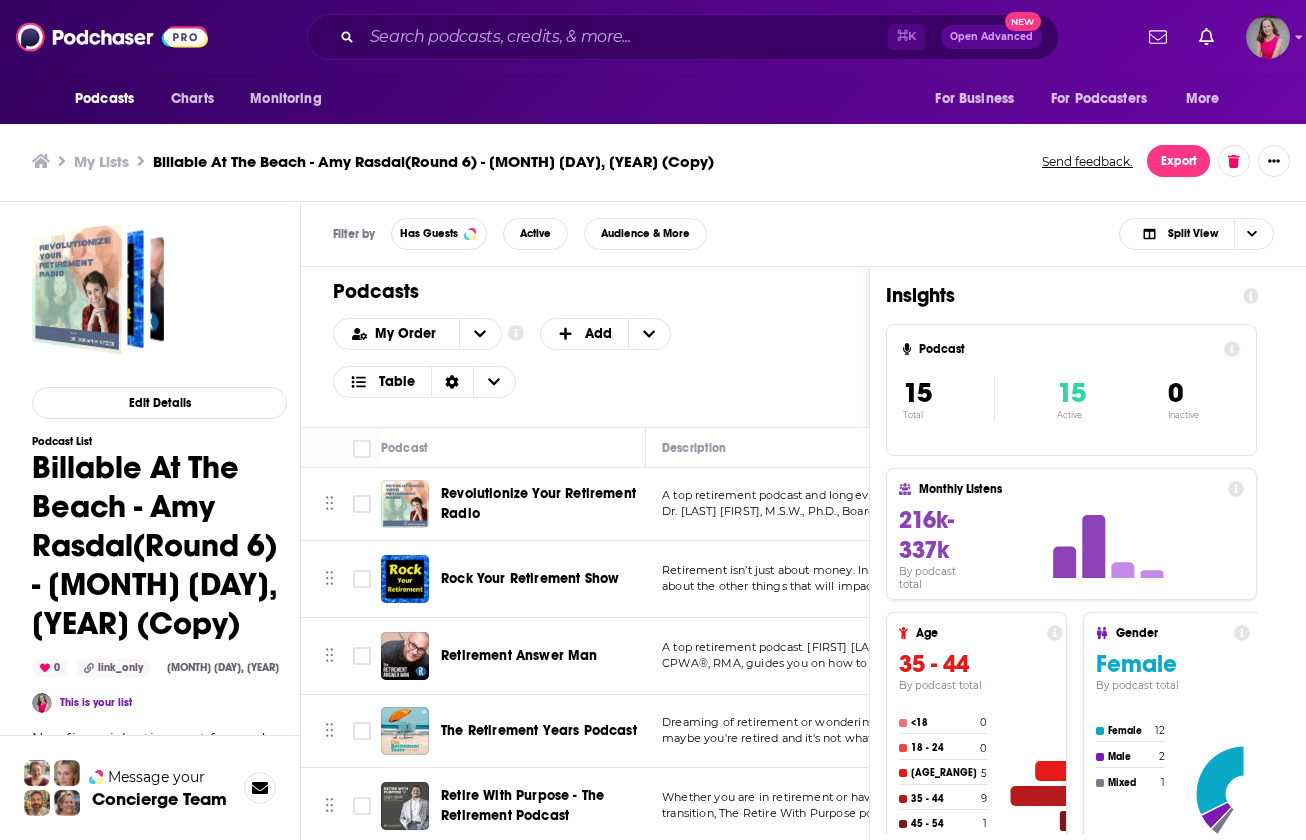 scroll, scrollTop: 6, scrollLeft: 0, axis: vertical 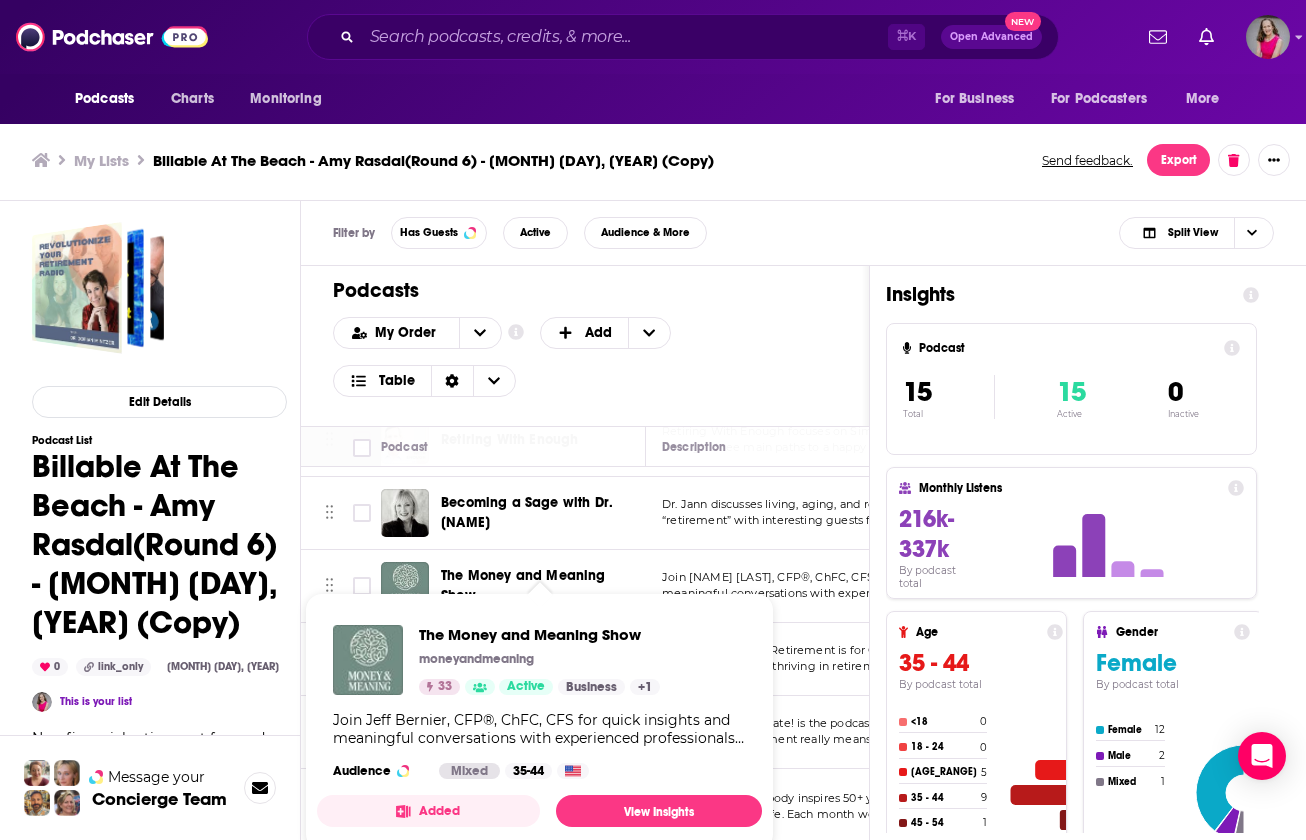 click on "The Money and Meaning Show moneyandmeaning 33 Active Business + 1 Join Jeff Bernier, CFP®, ChFC, CFS for quick insights and meaningful conversations with experienced professionals in wealth management, psychology, and personal development to help you navigate your path to a purposeful retirement. Audience Mixed 35-44 Added View Insights" at bounding box center (539, 722) 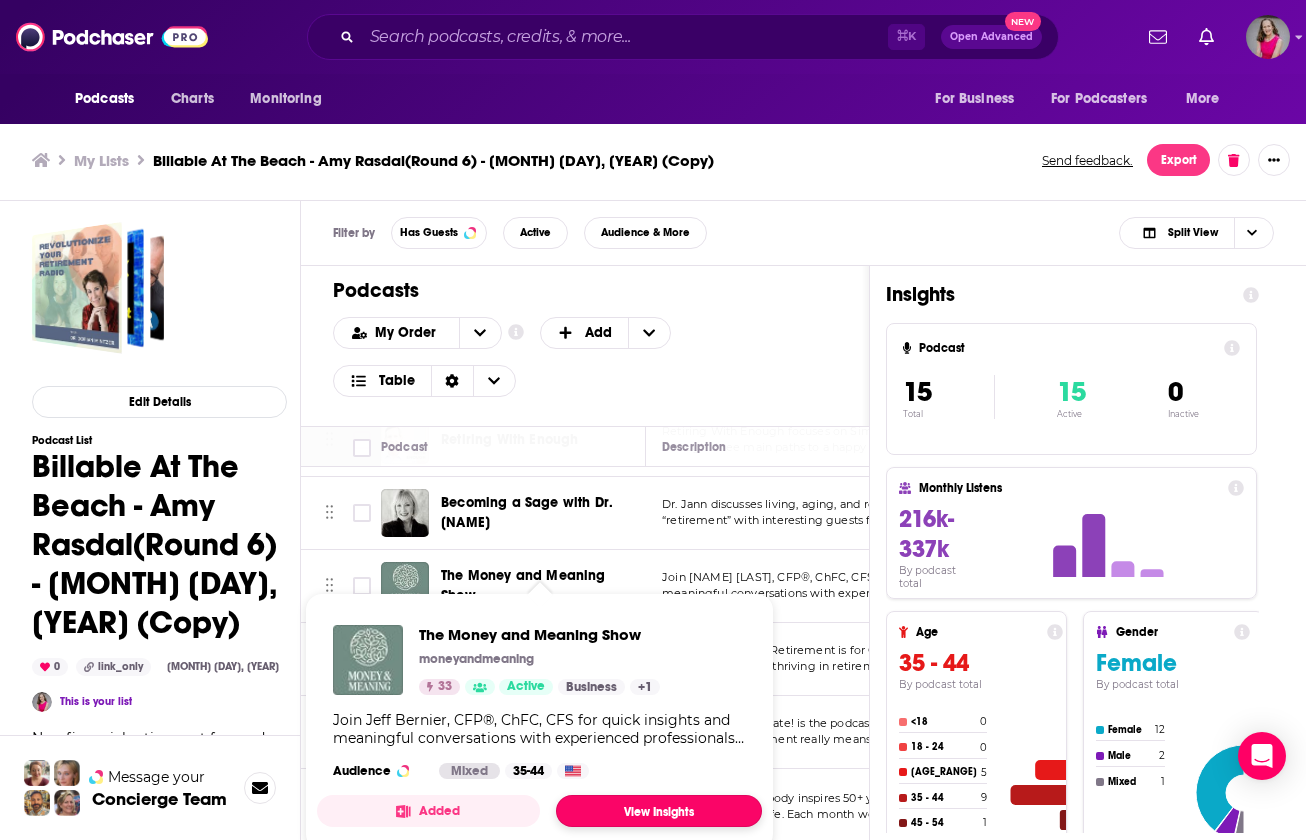 click on "View Insights" at bounding box center (659, 811) 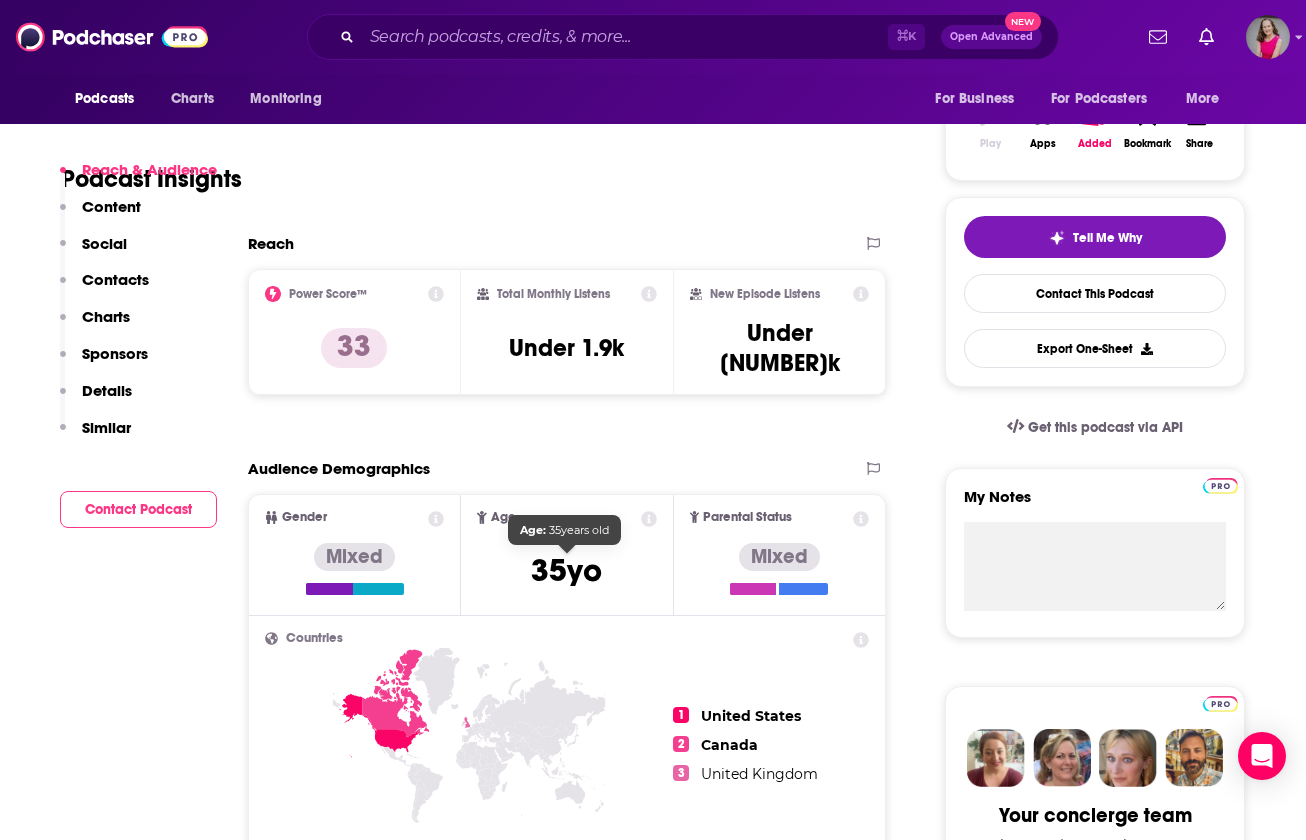 scroll, scrollTop: 511, scrollLeft: 0, axis: vertical 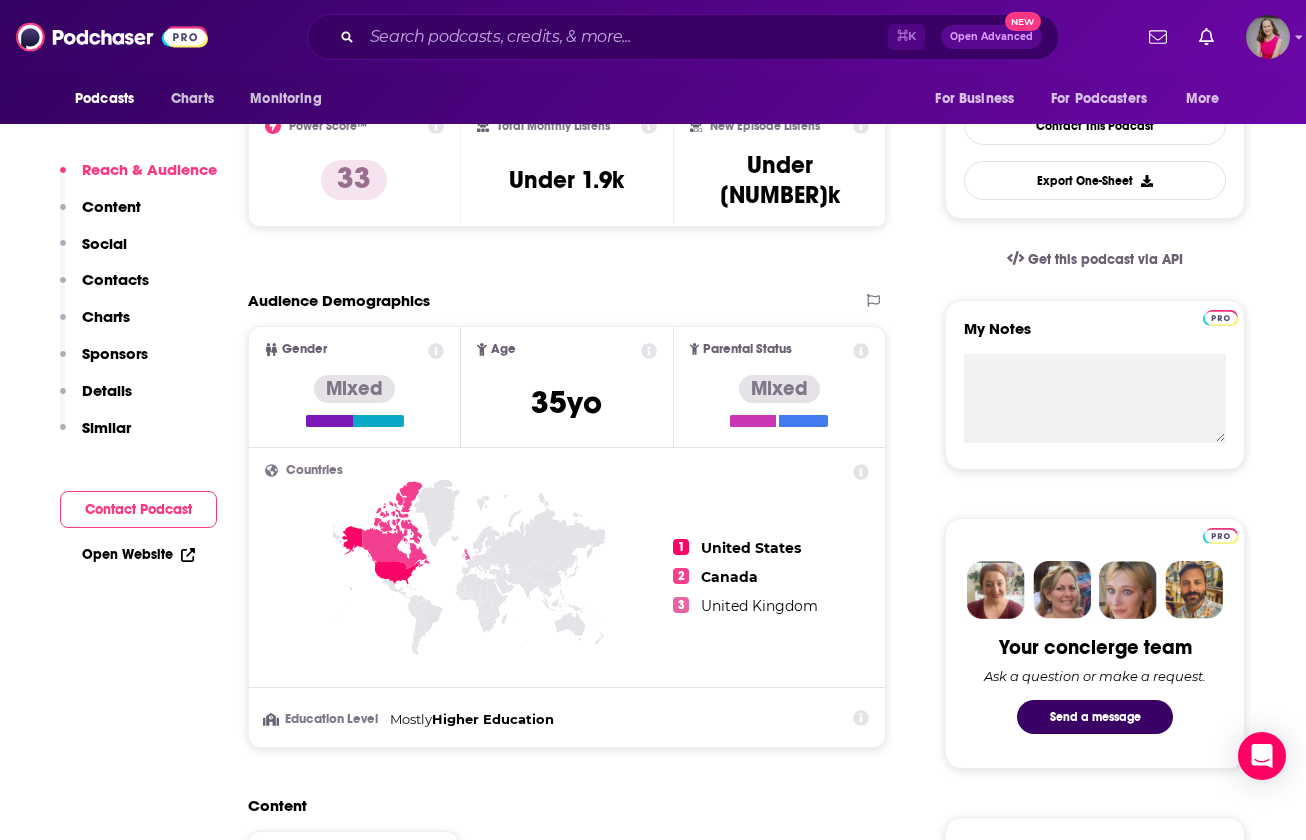 click on "Contacts" at bounding box center (115, 279) 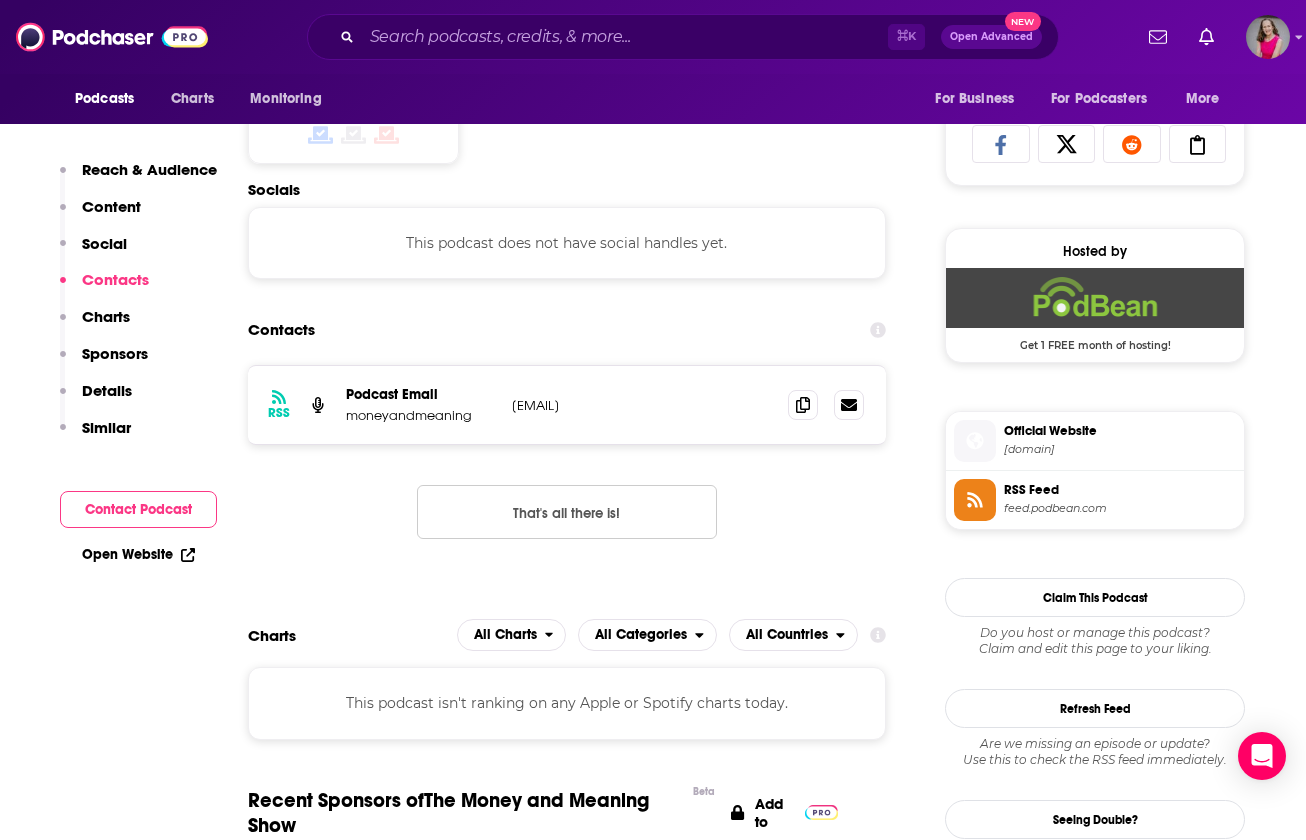 scroll, scrollTop: 1343, scrollLeft: 0, axis: vertical 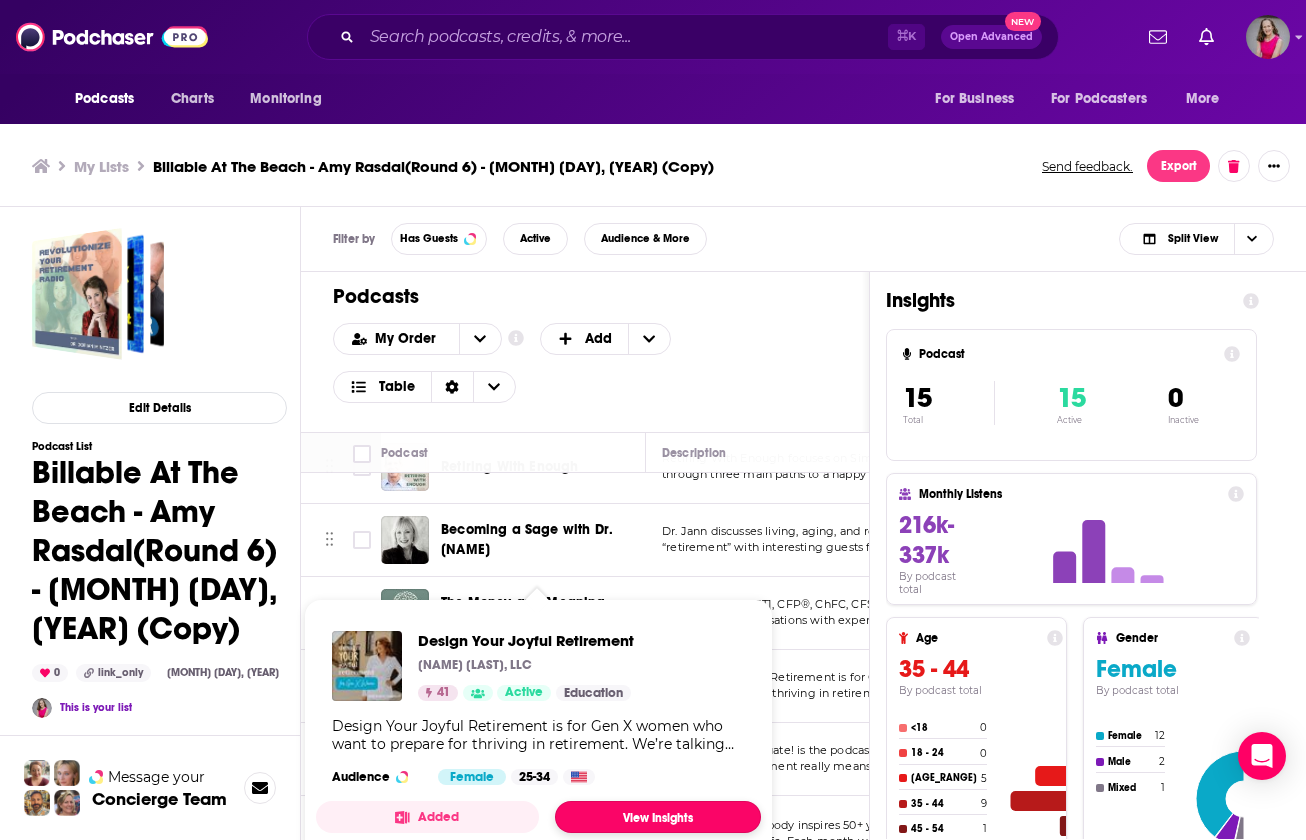 click on "View Insights" at bounding box center (658, 817) 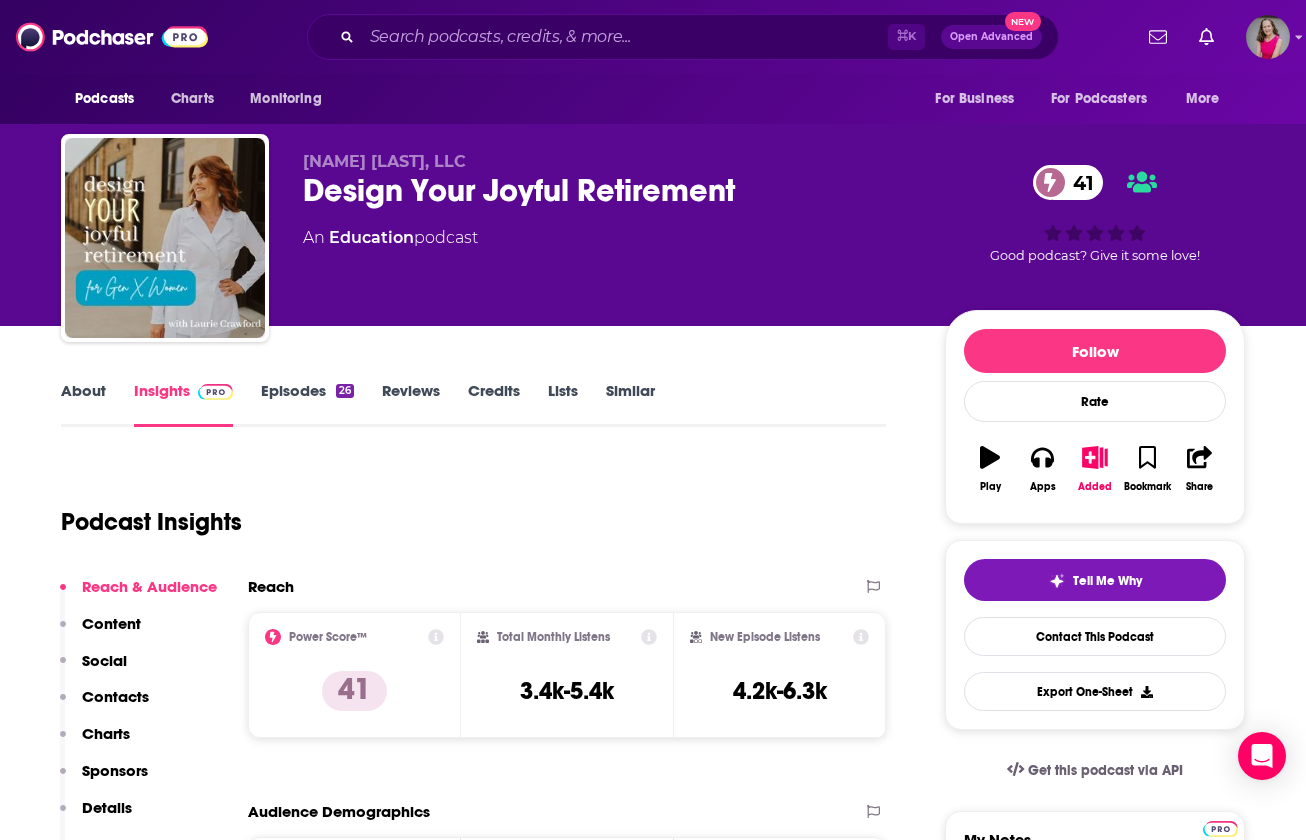 click on "About" at bounding box center (83, 404) 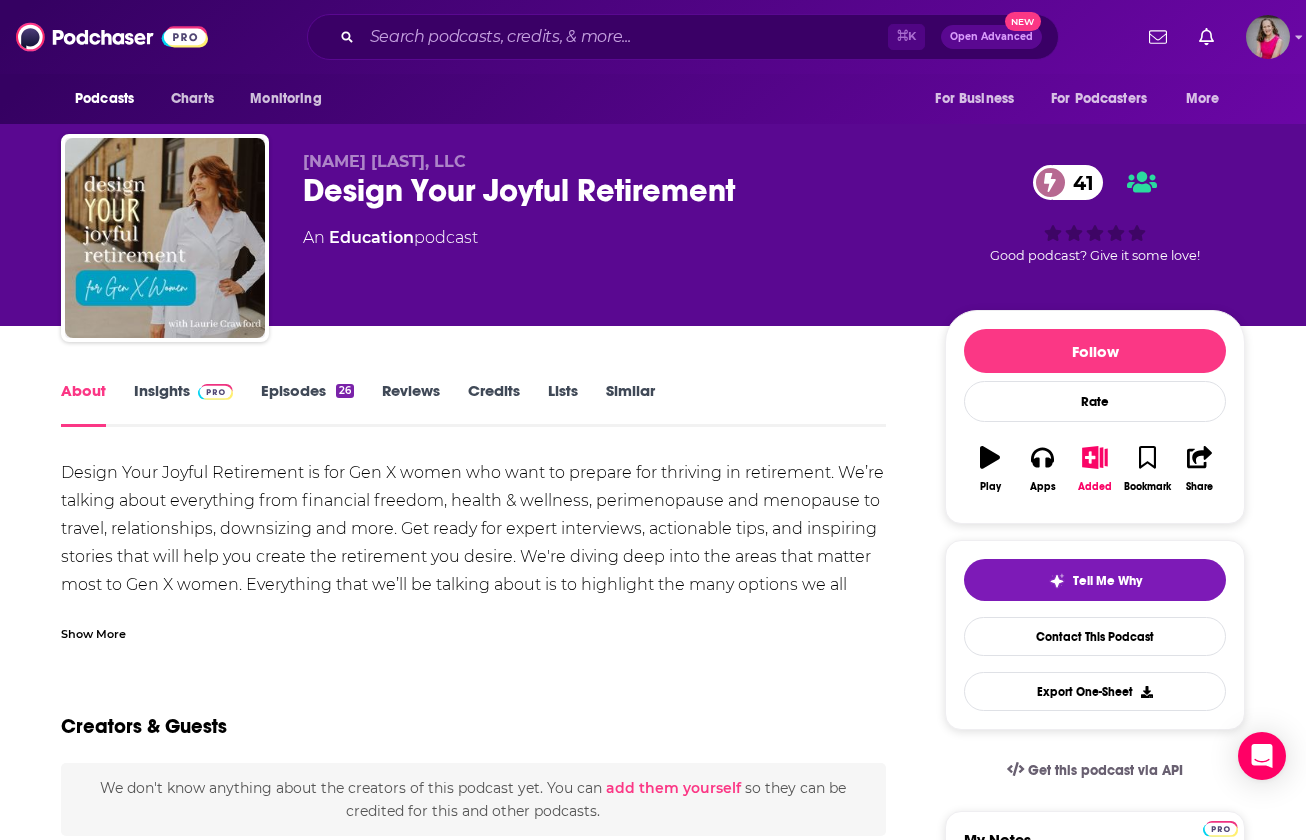 click on "Show More" at bounding box center [93, 632] 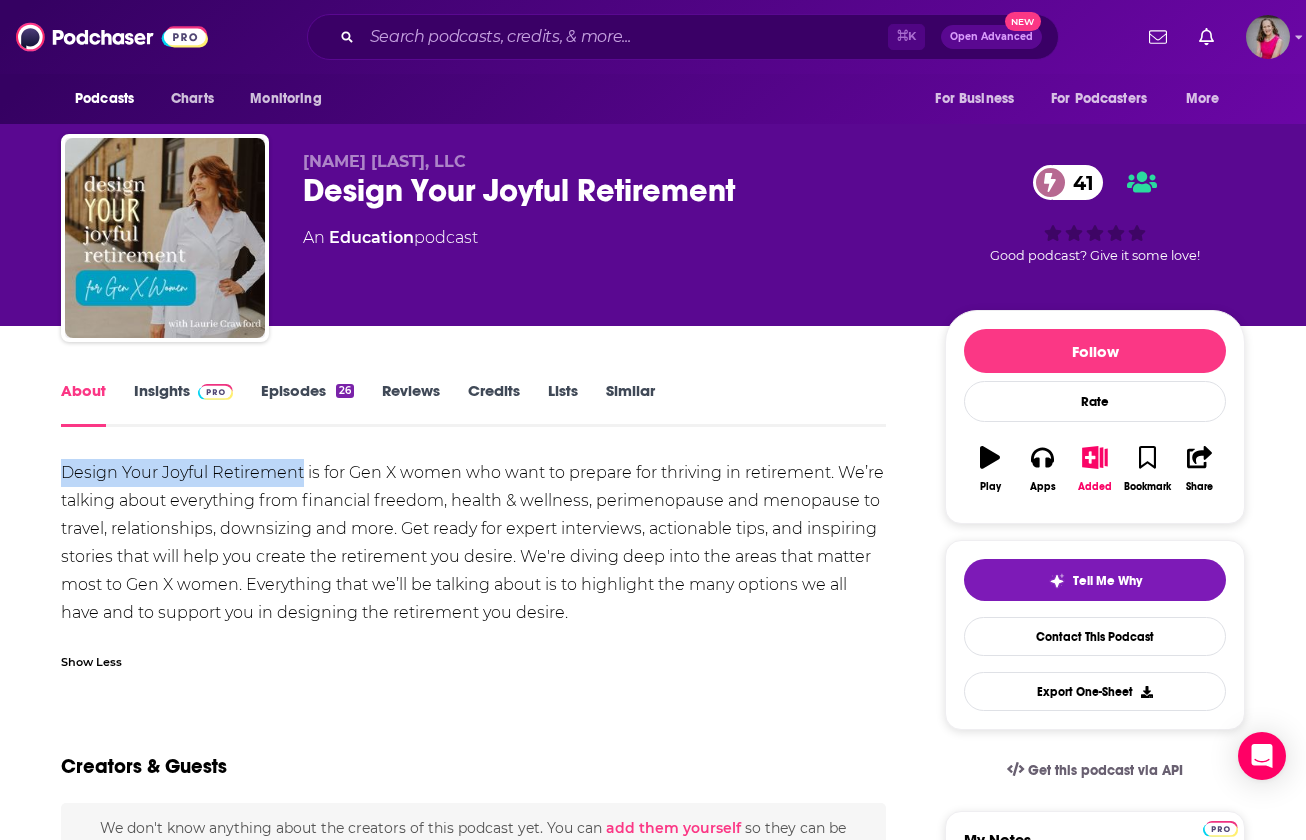drag, startPoint x: 302, startPoint y: 478, endPoint x: 57, endPoint y: 477, distance: 245.00204 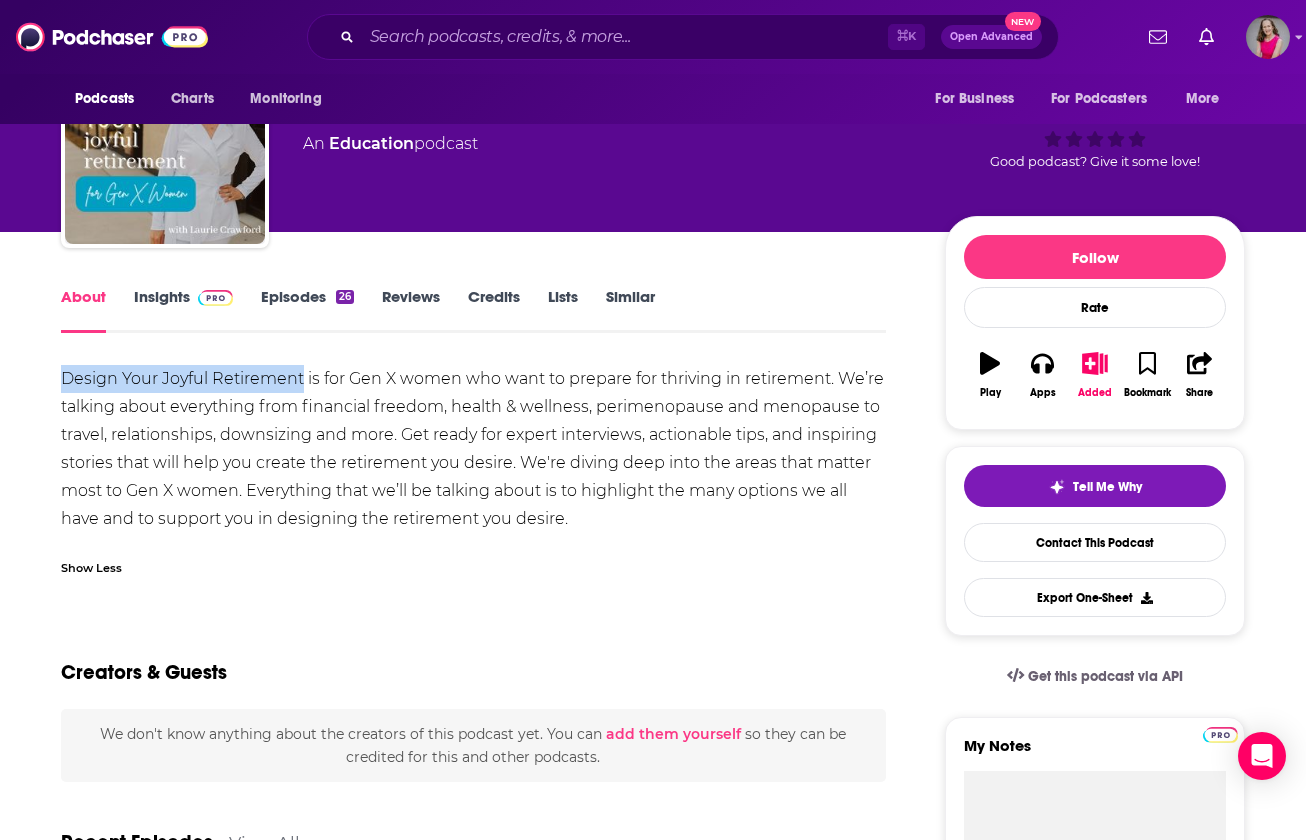 scroll, scrollTop: 0, scrollLeft: 0, axis: both 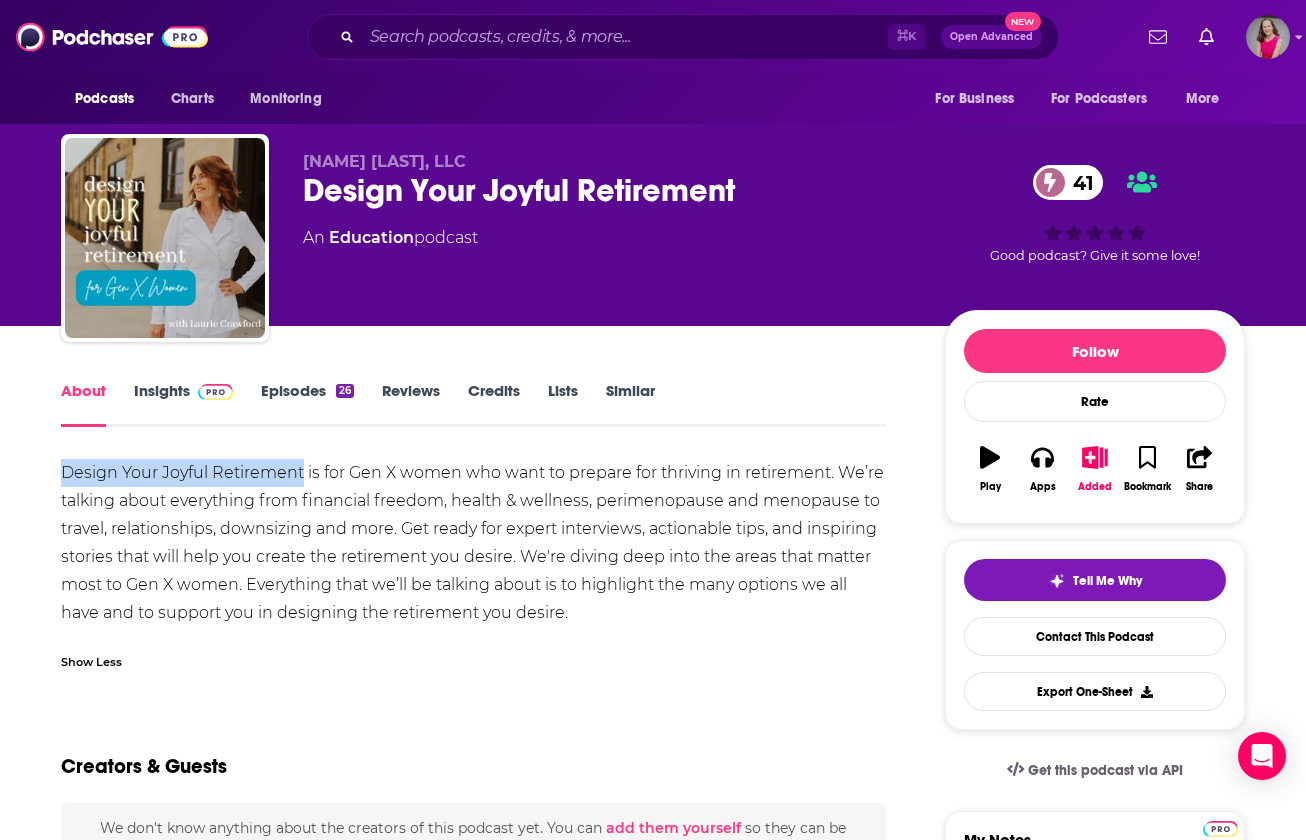 click on "Insights" at bounding box center (183, 404) 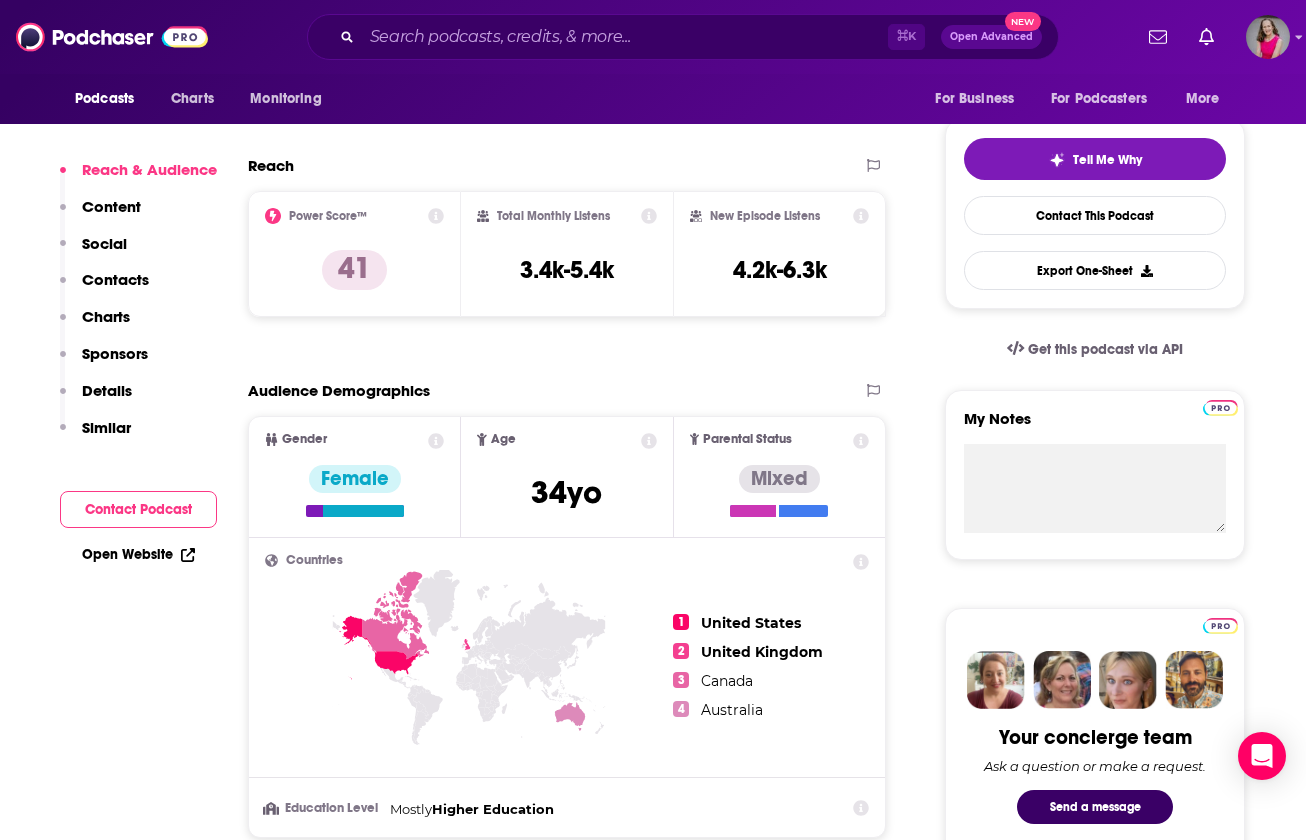 scroll, scrollTop: 464, scrollLeft: 0, axis: vertical 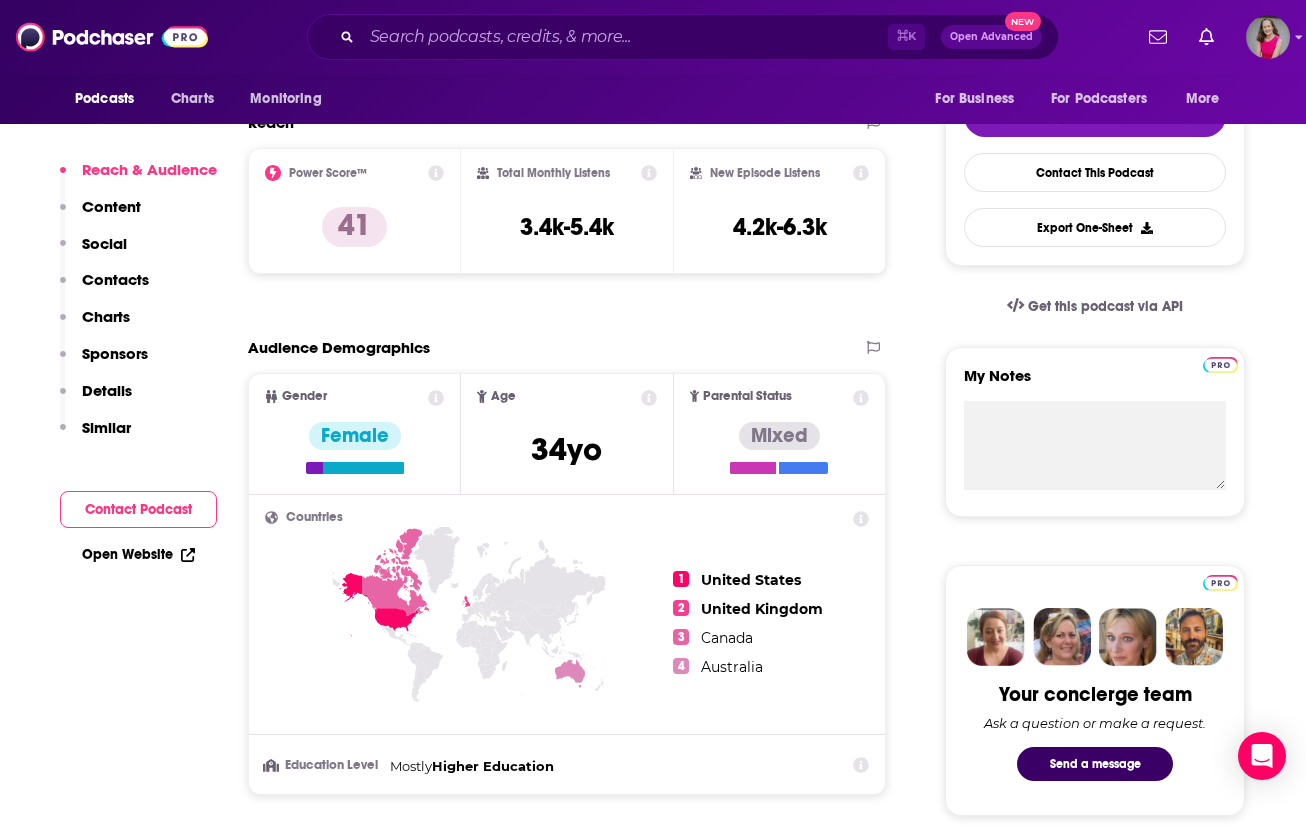 click on "Open Website" at bounding box center [138, 554] 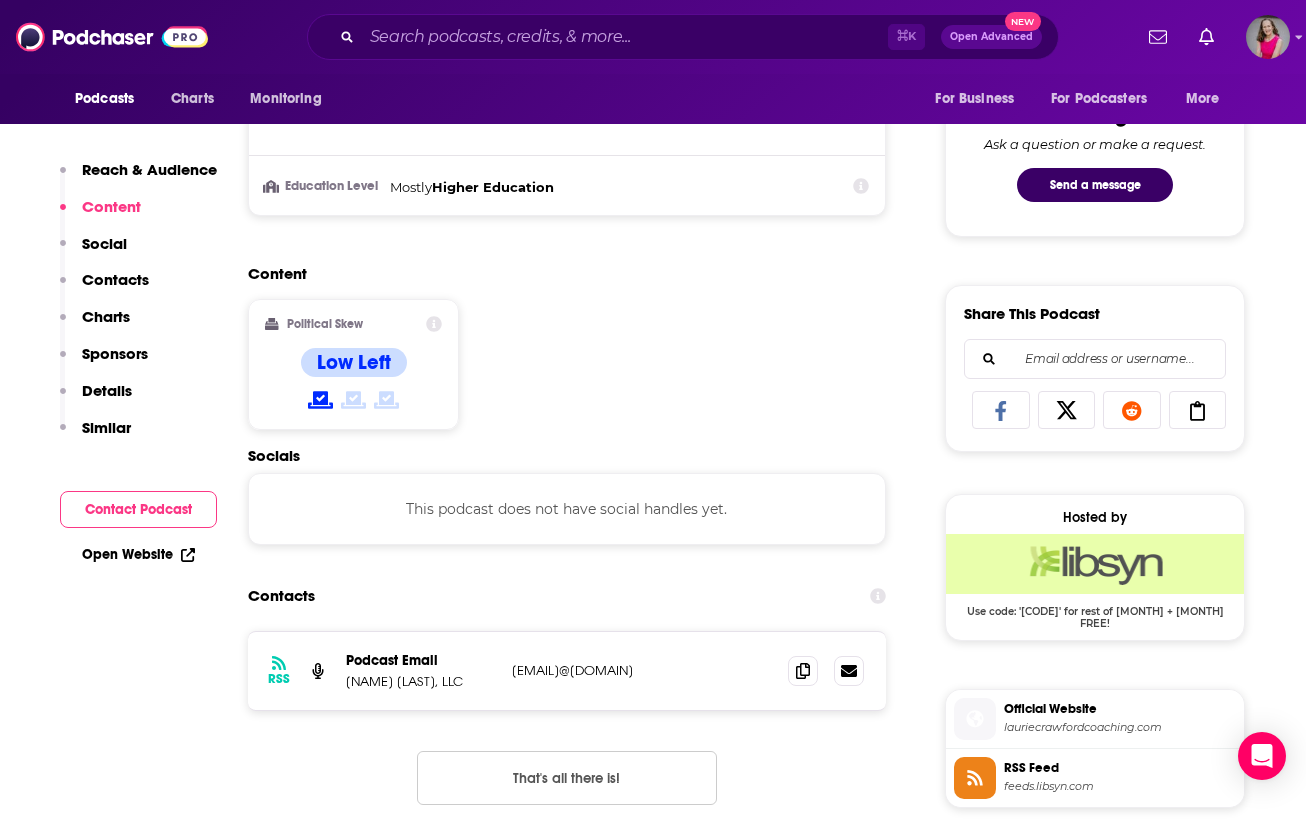 scroll, scrollTop: 1092, scrollLeft: 0, axis: vertical 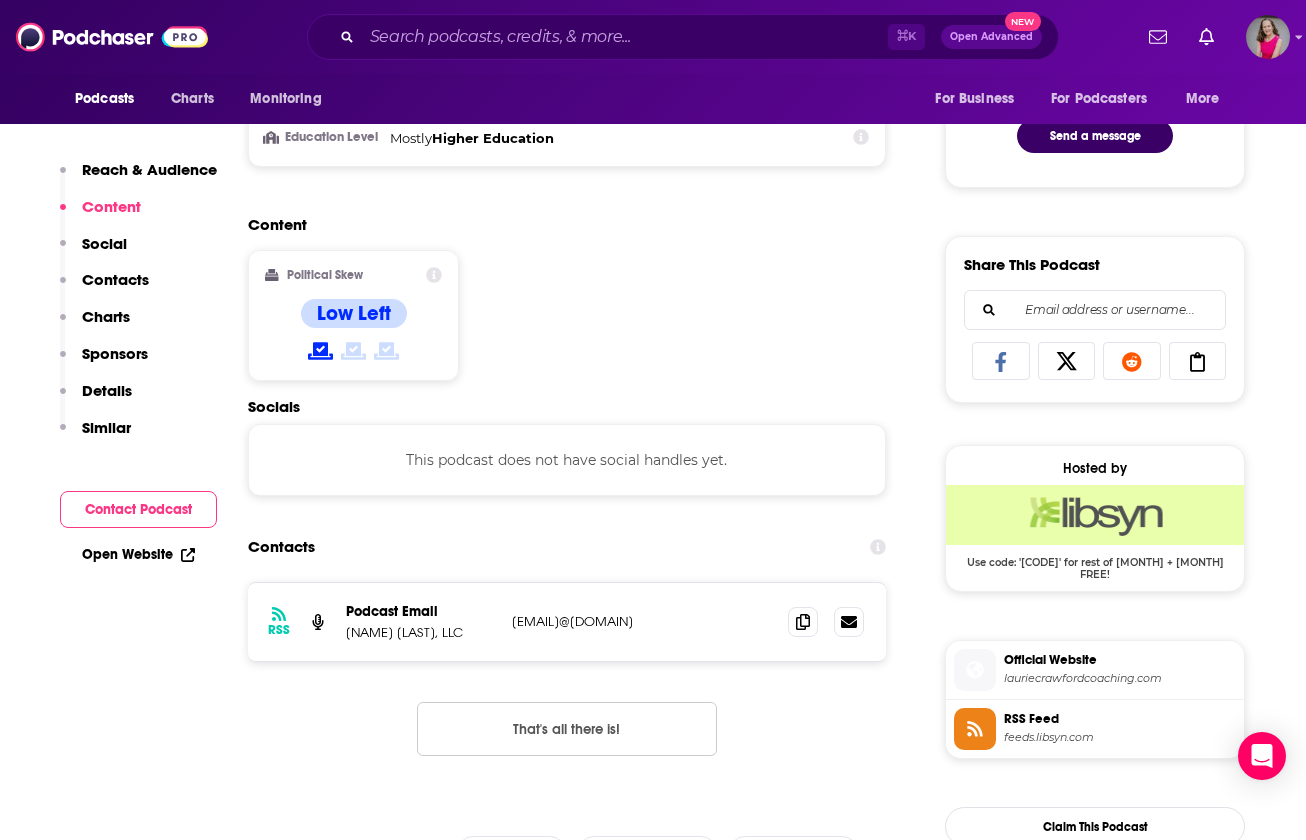 drag, startPoint x: 746, startPoint y: 623, endPoint x: 505, endPoint y: 624, distance: 241.00208 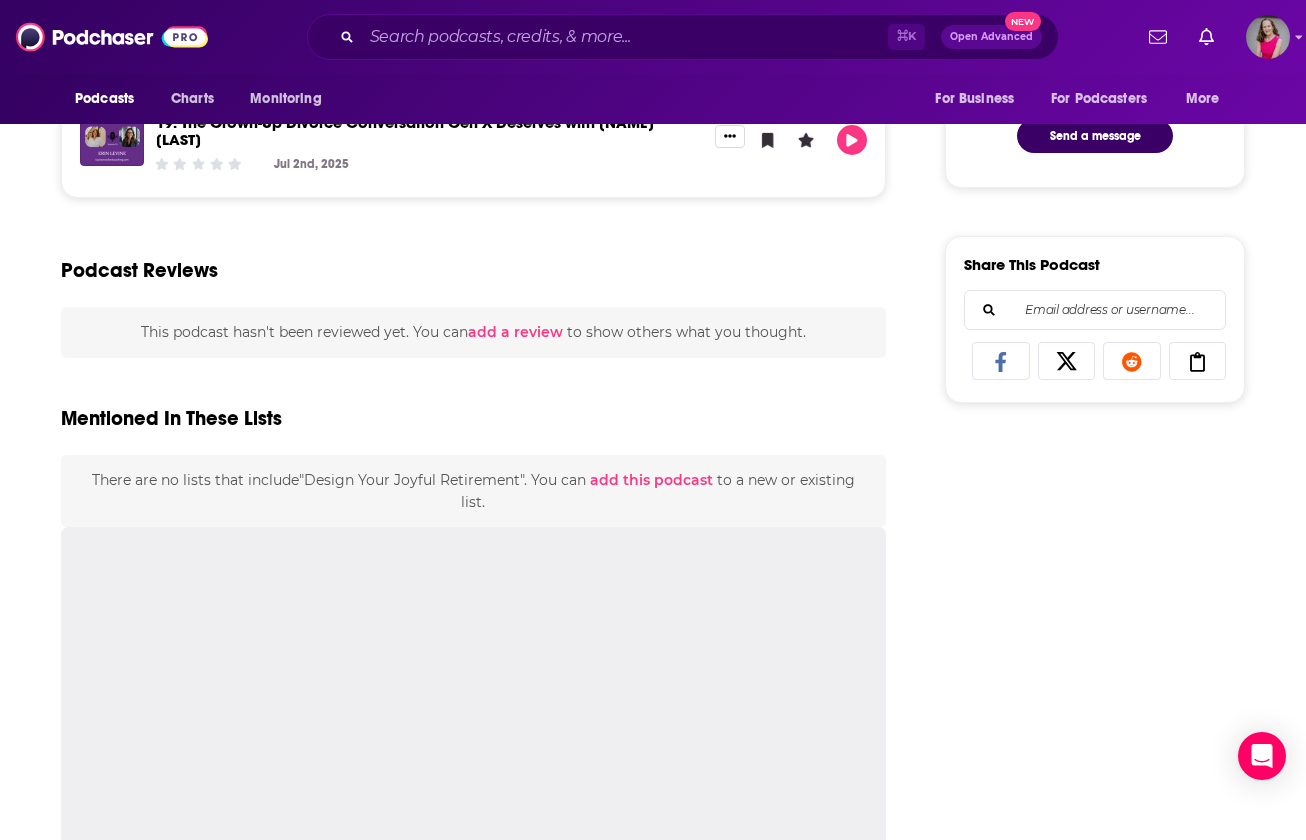 scroll, scrollTop: 0, scrollLeft: 0, axis: both 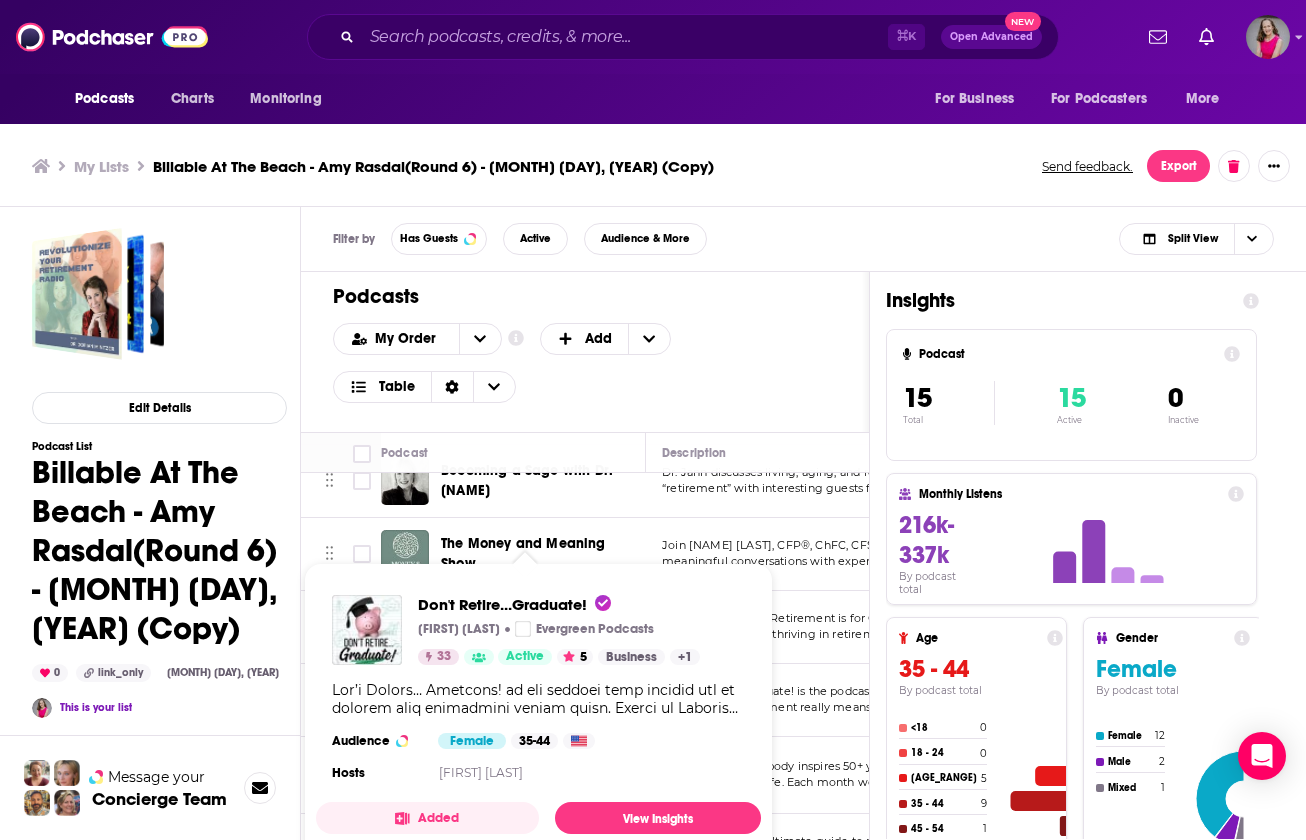 click at bounding box center (538, 699) 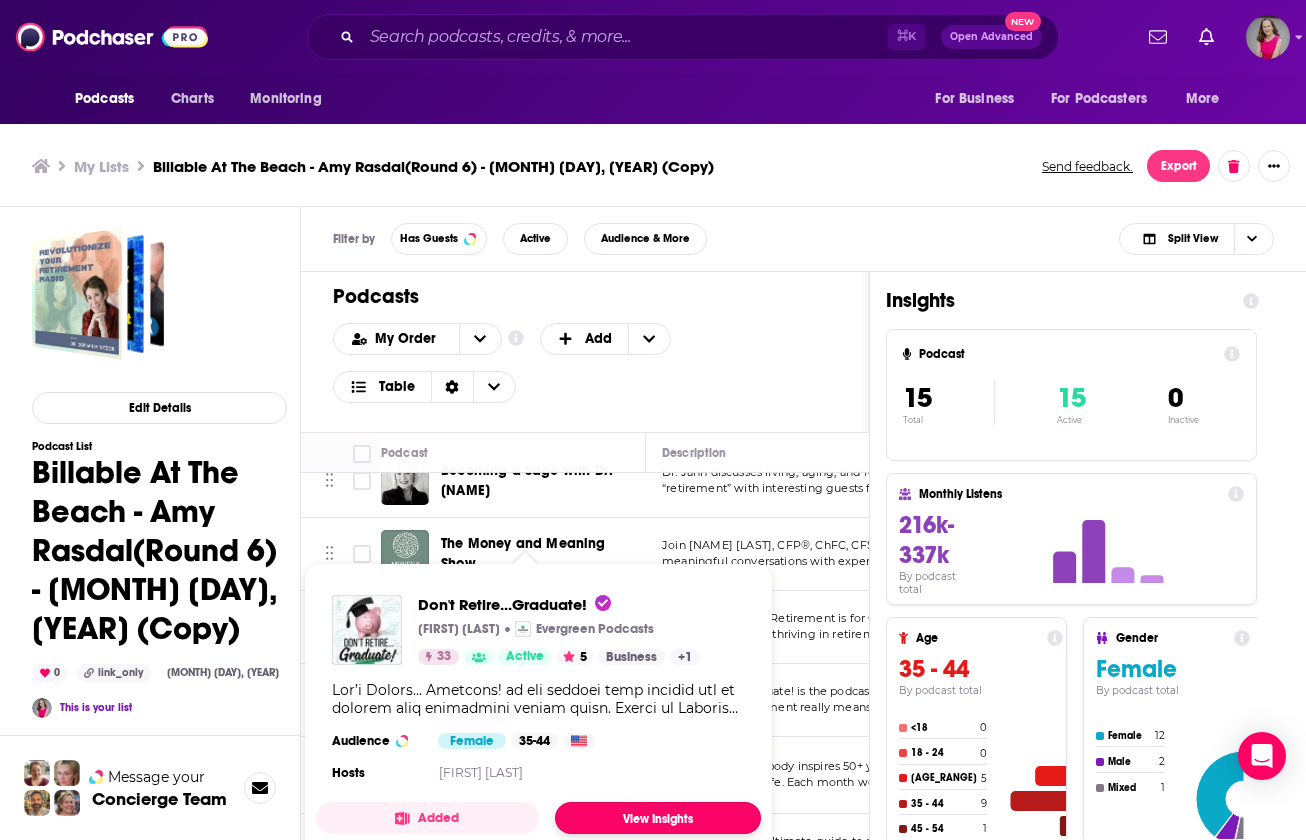 click on "View Insights" at bounding box center [658, 818] 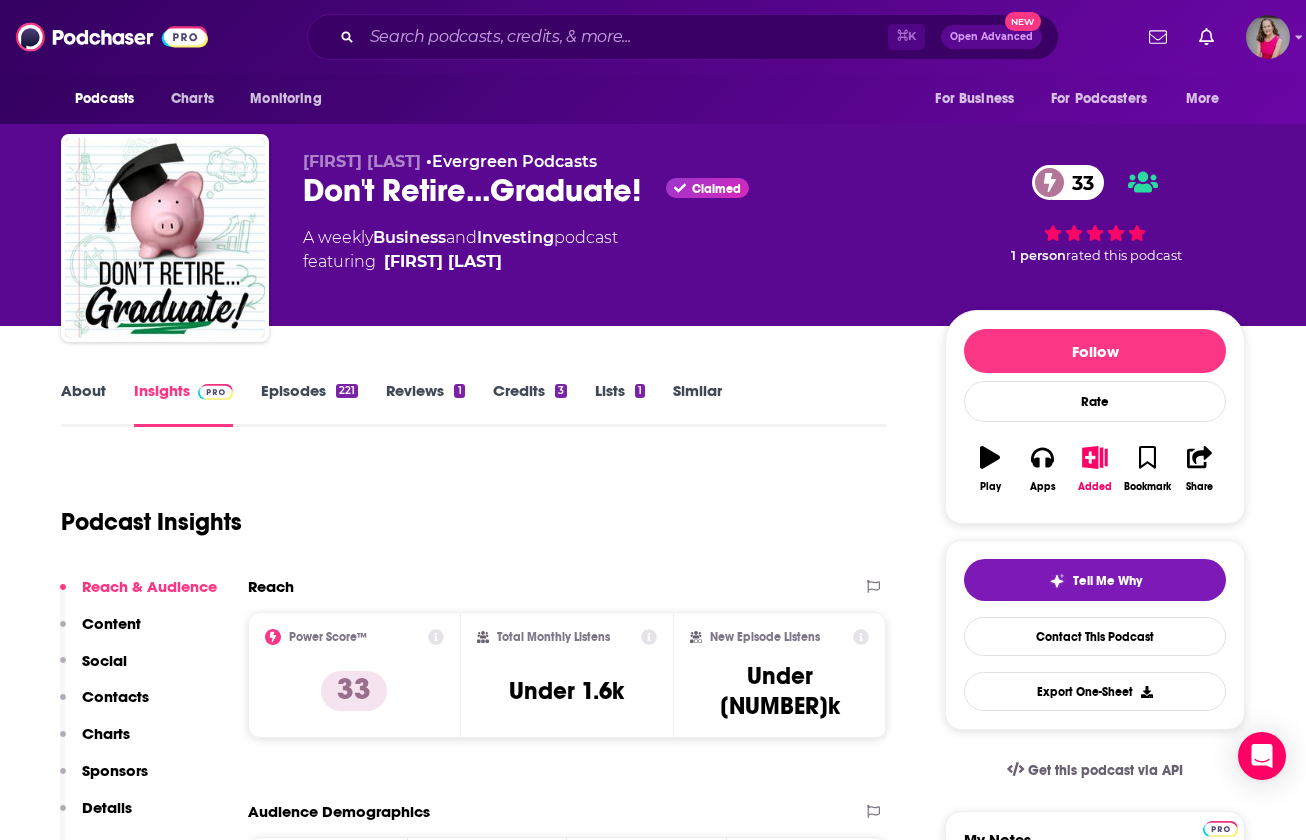 click on "About" at bounding box center [83, 404] 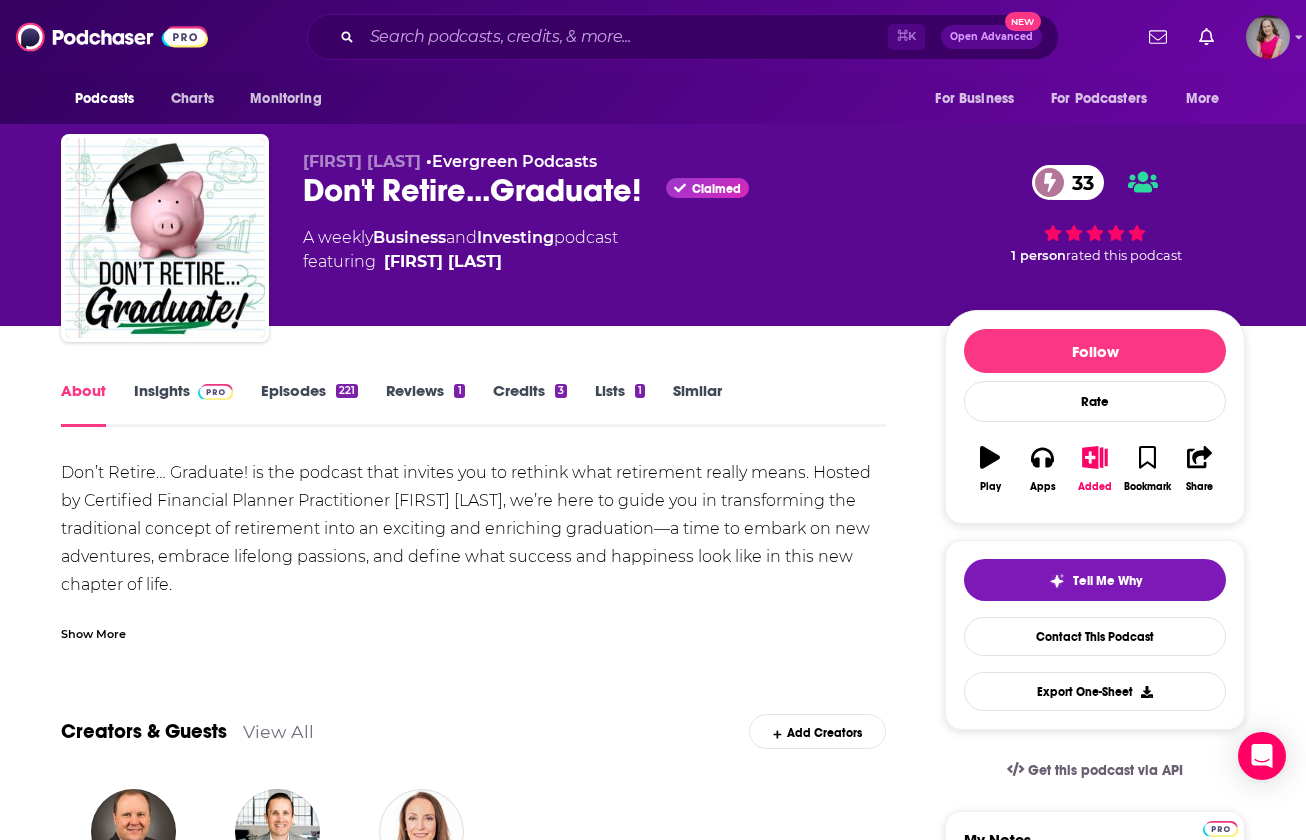 click on "Show More" at bounding box center [93, 632] 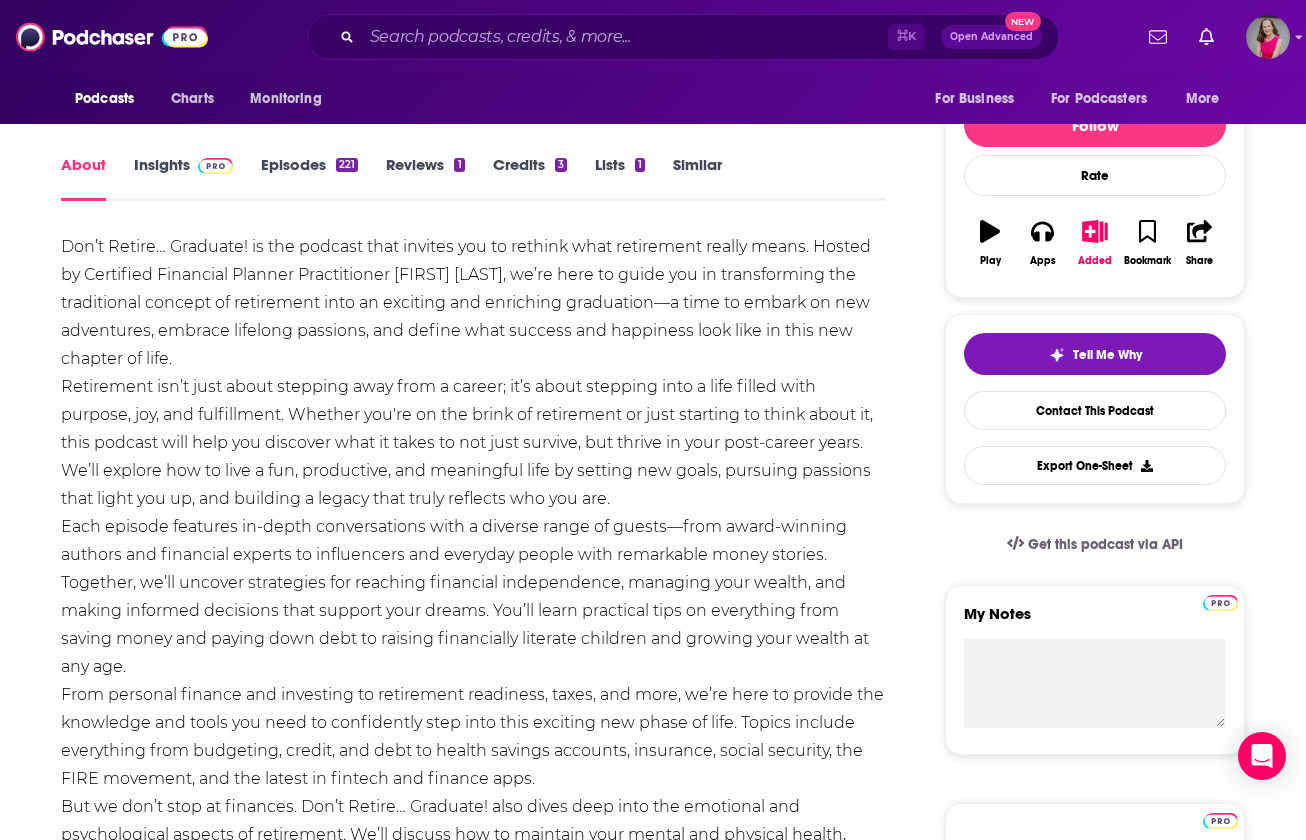 scroll, scrollTop: 0, scrollLeft: 0, axis: both 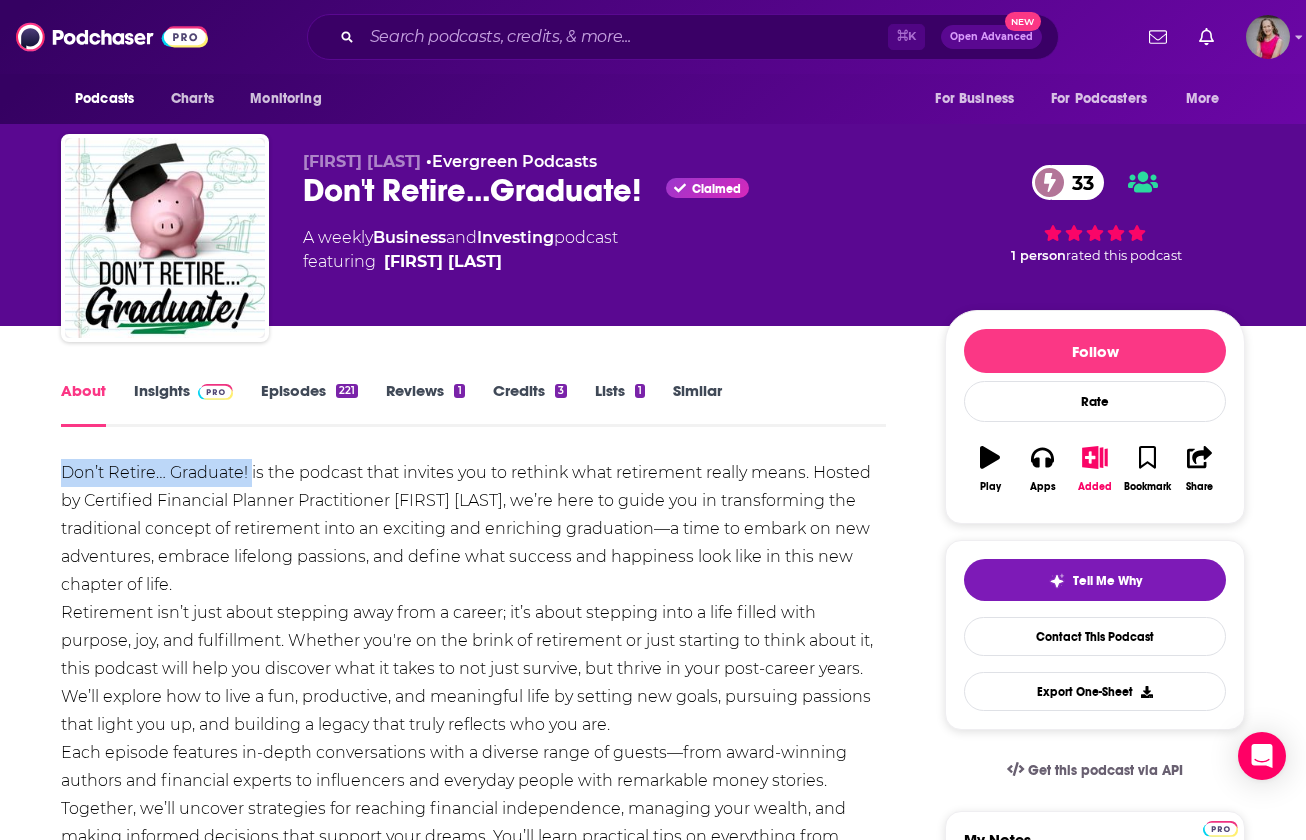 drag, startPoint x: 251, startPoint y: 472, endPoint x: 46, endPoint y: 476, distance: 205.03902 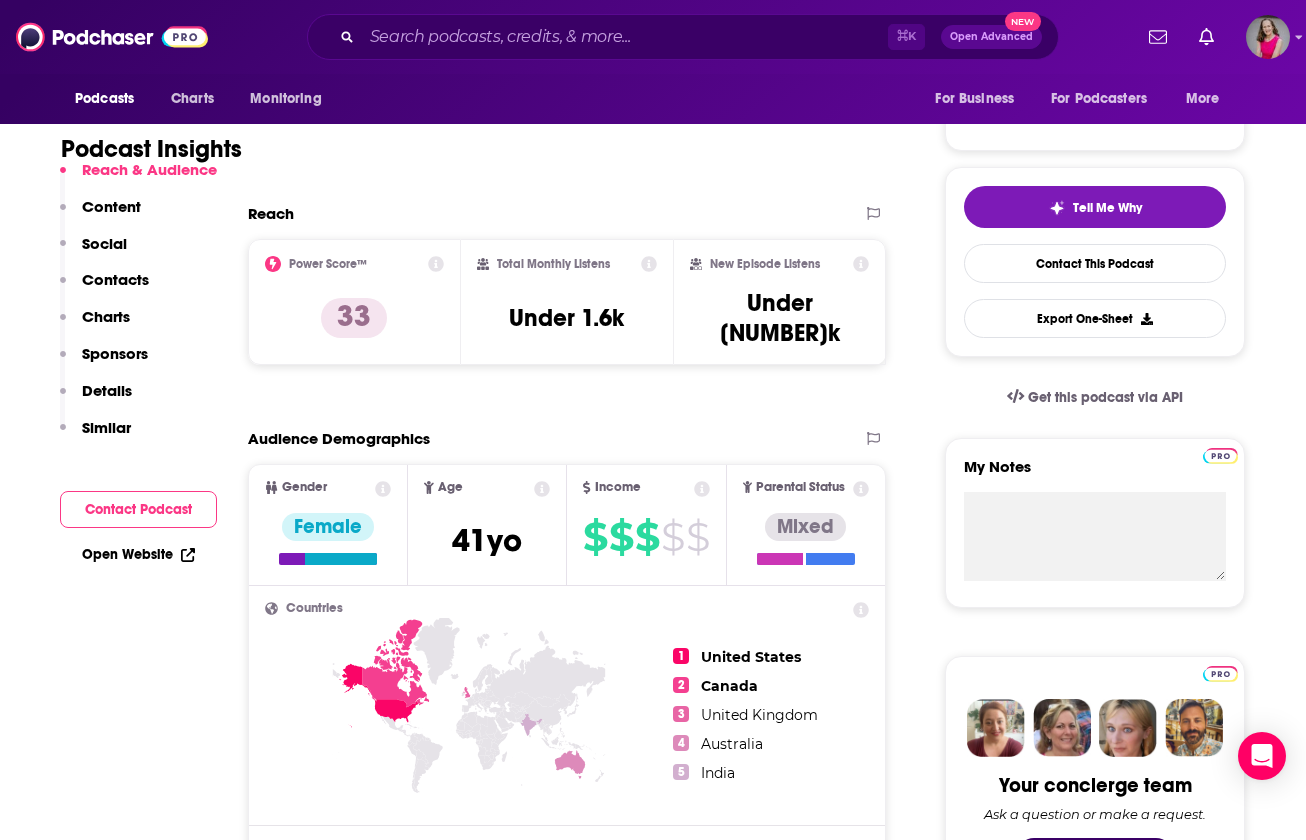 scroll, scrollTop: 626, scrollLeft: 0, axis: vertical 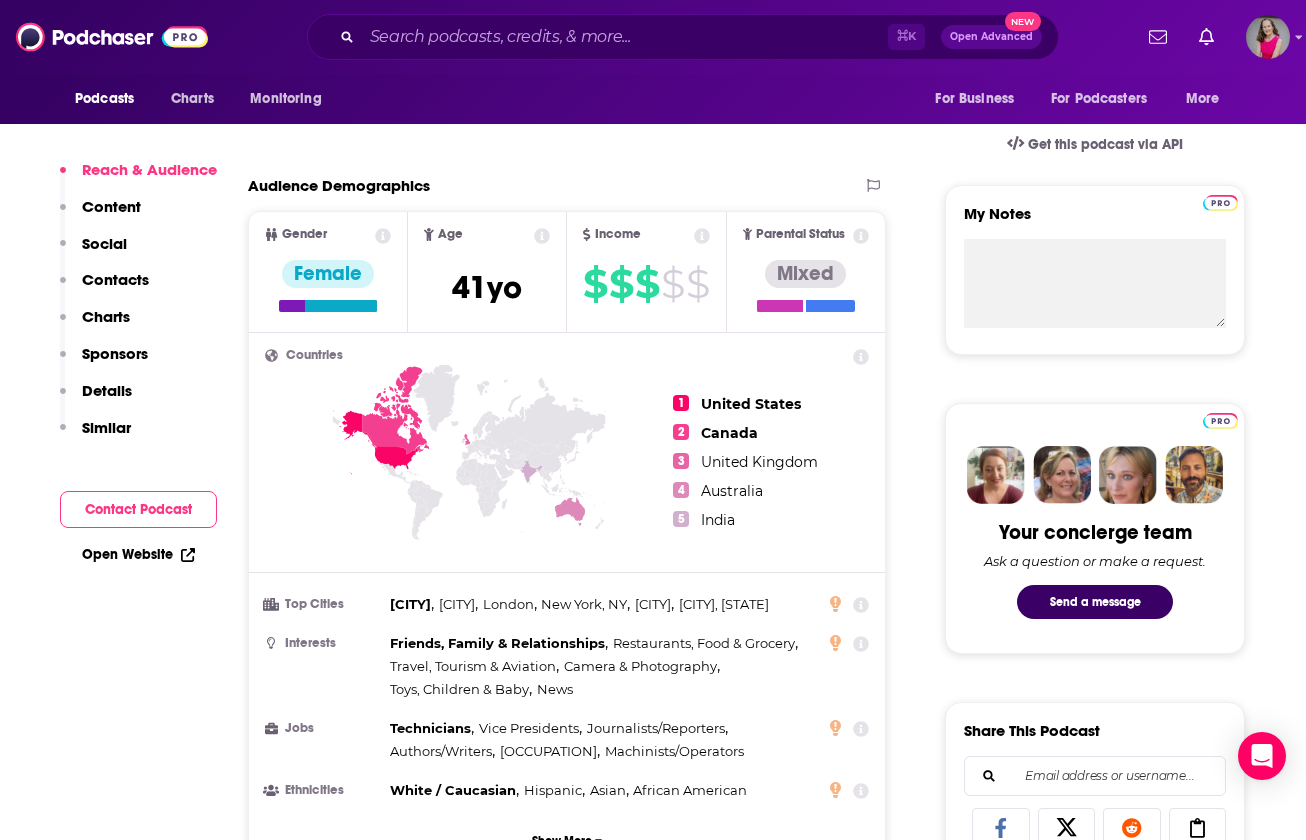 click on "Open Website" at bounding box center (138, 554) 